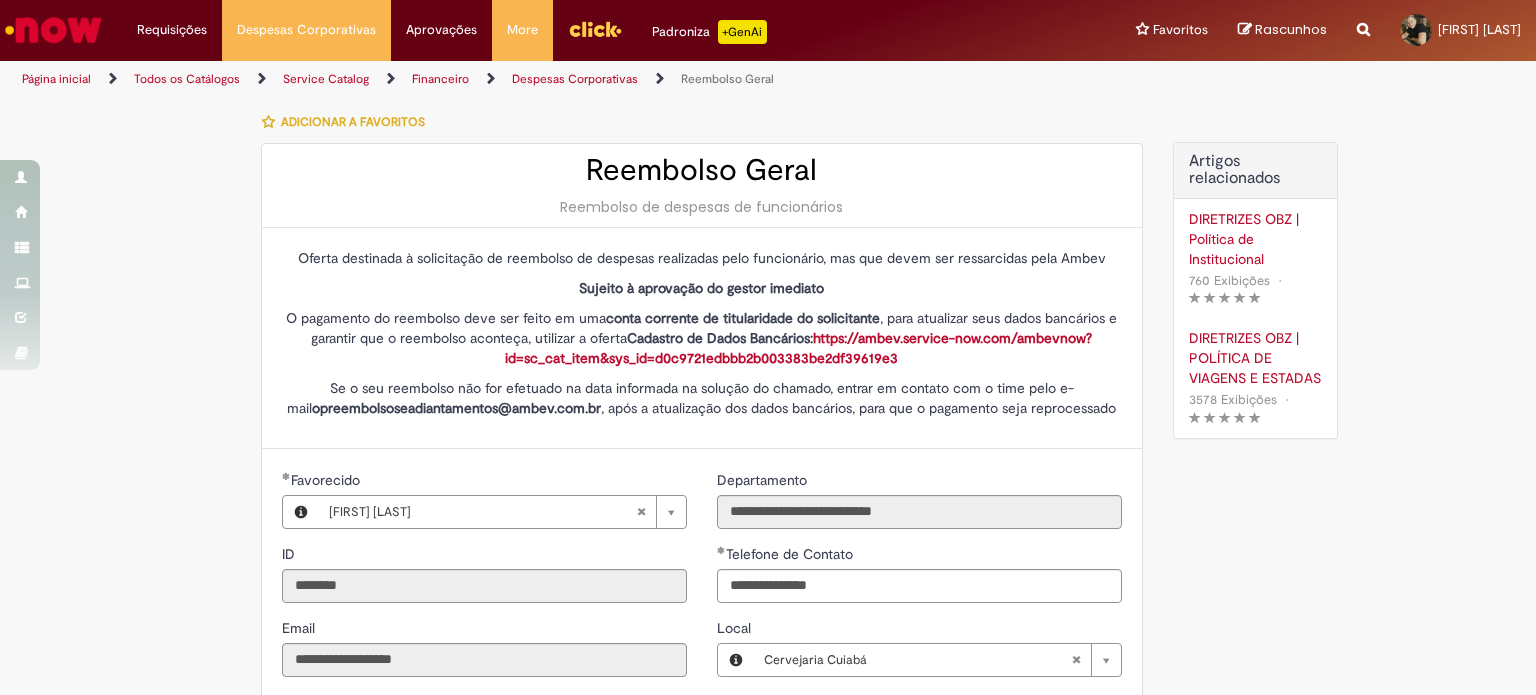 select on "*" 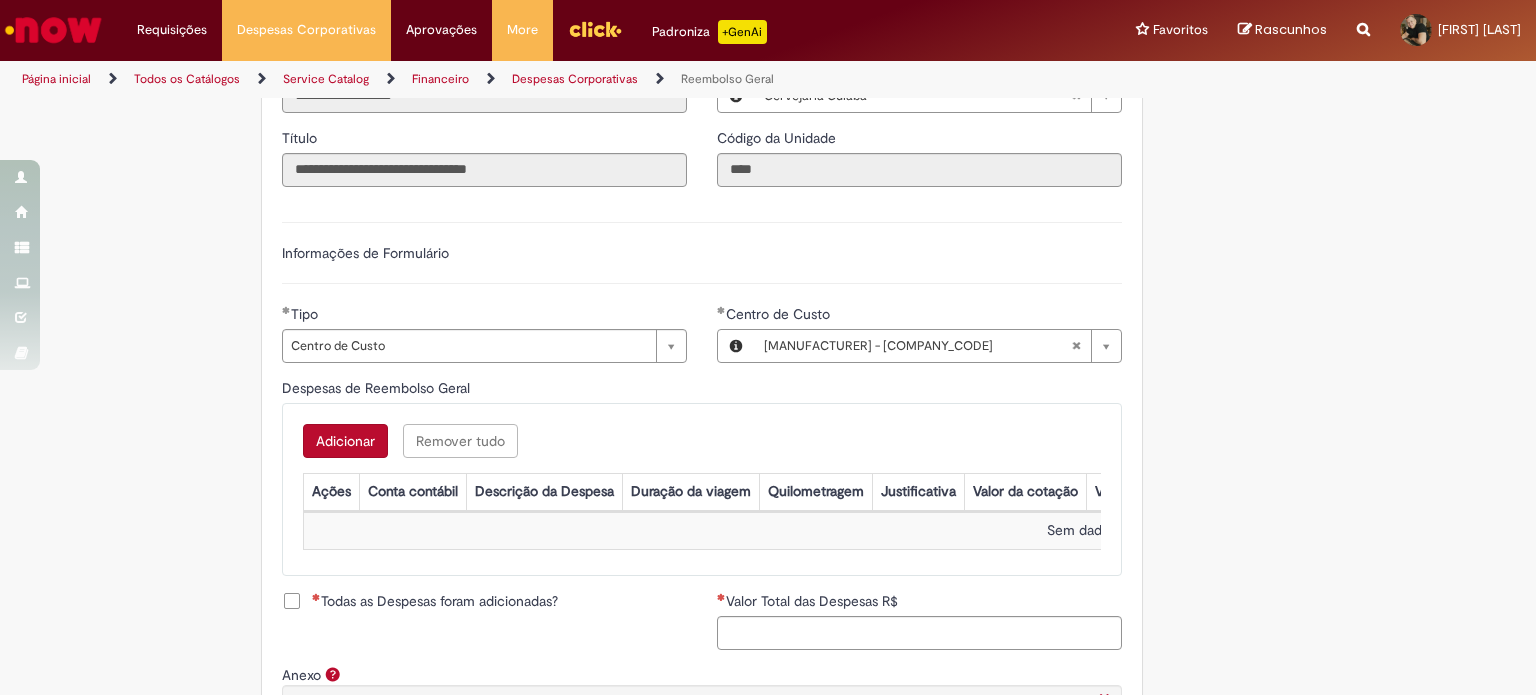 scroll, scrollTop: 600, scrollLeft: 0, axis: vertical 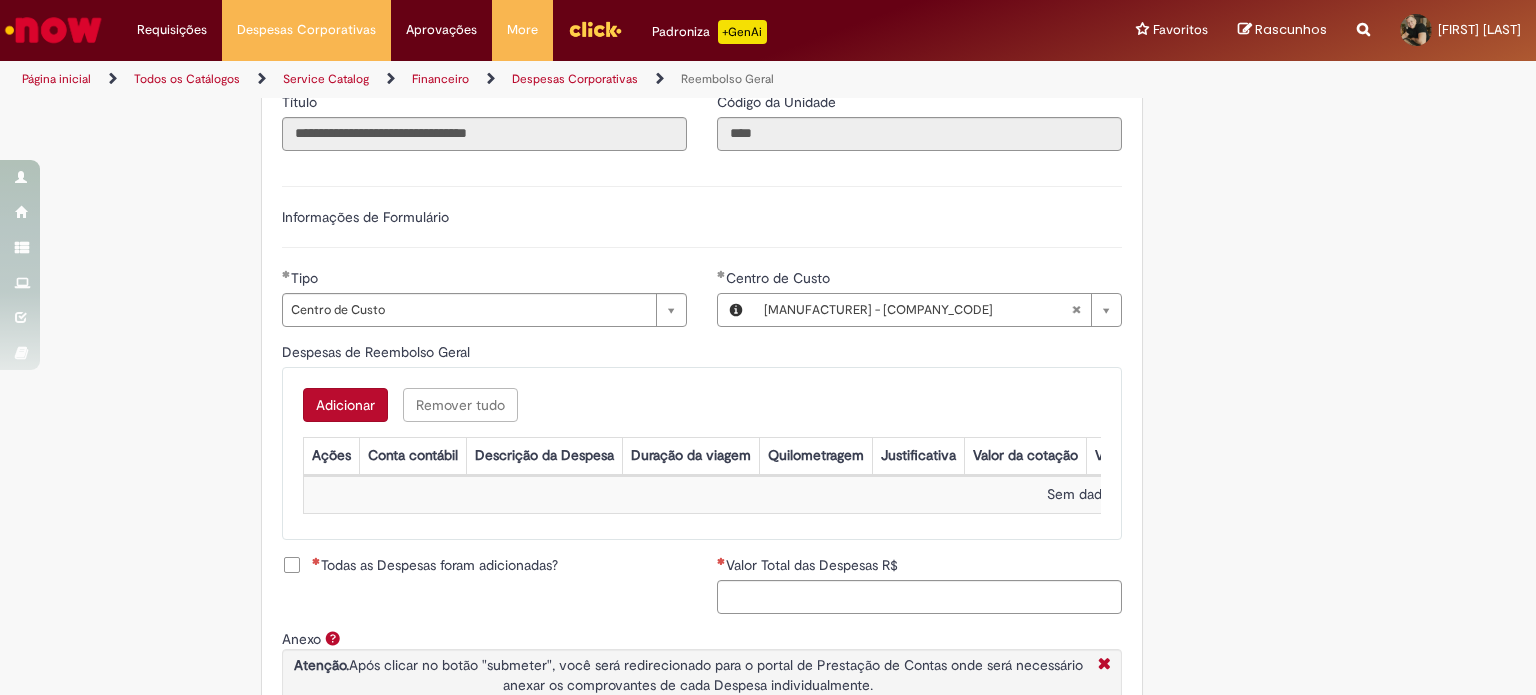 click on "Adicionar" at bounding box center (345, 405) 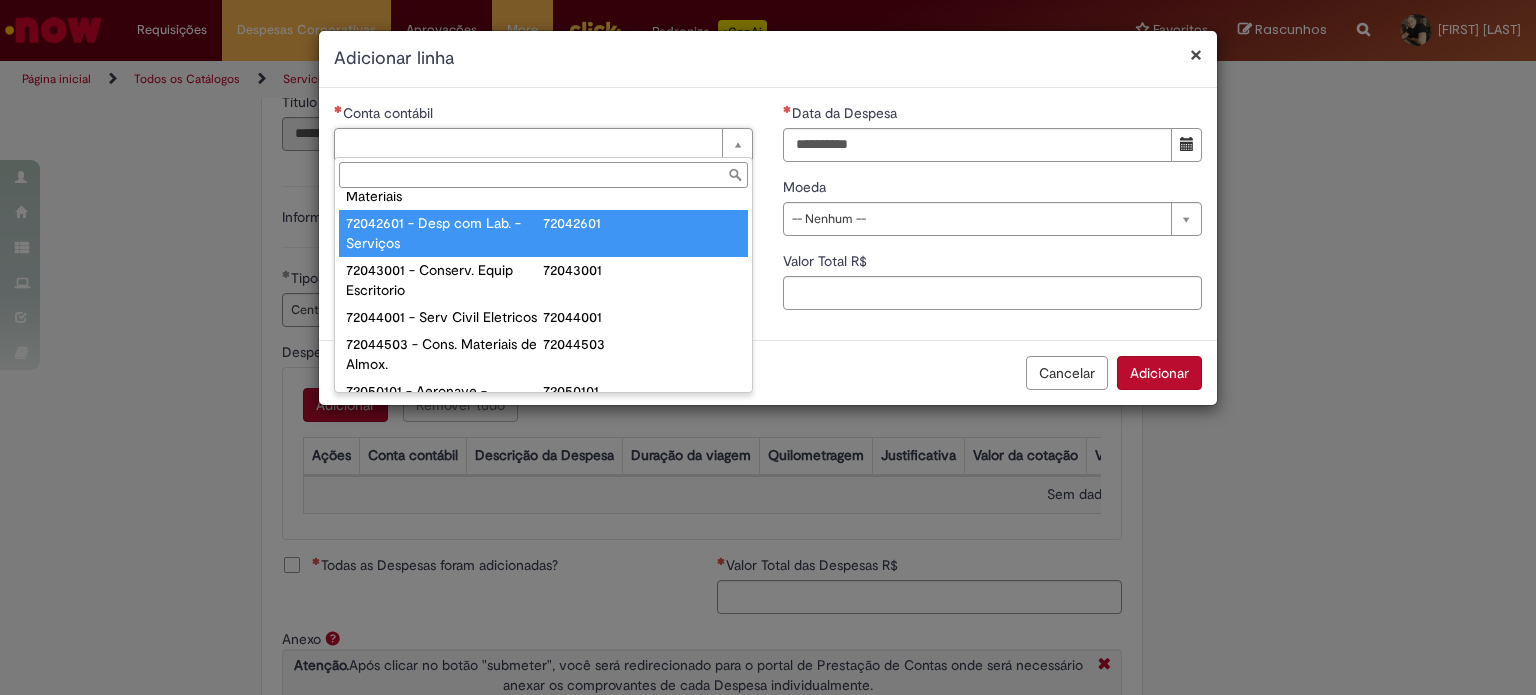 scroll, scrollTop: 800, scrollLeft: 0, axis: vertical 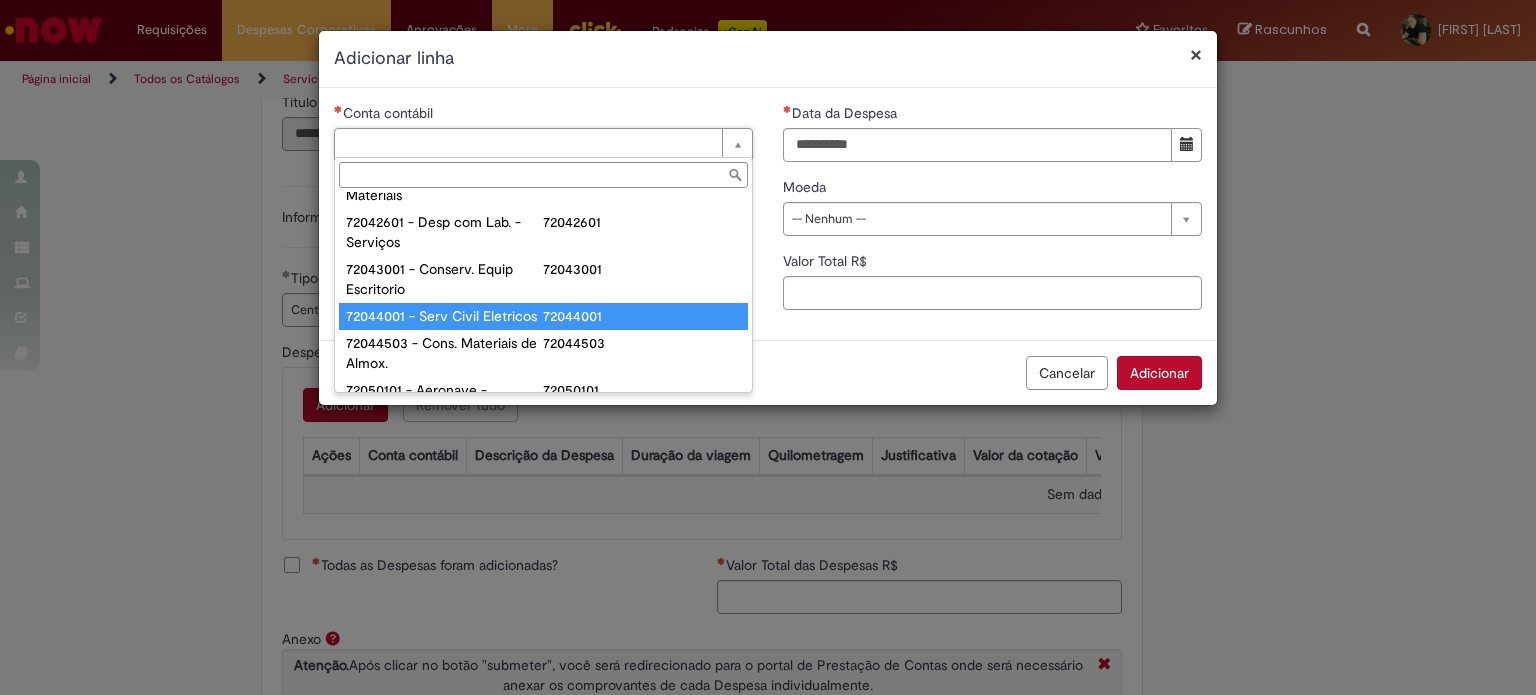 type on "**********" 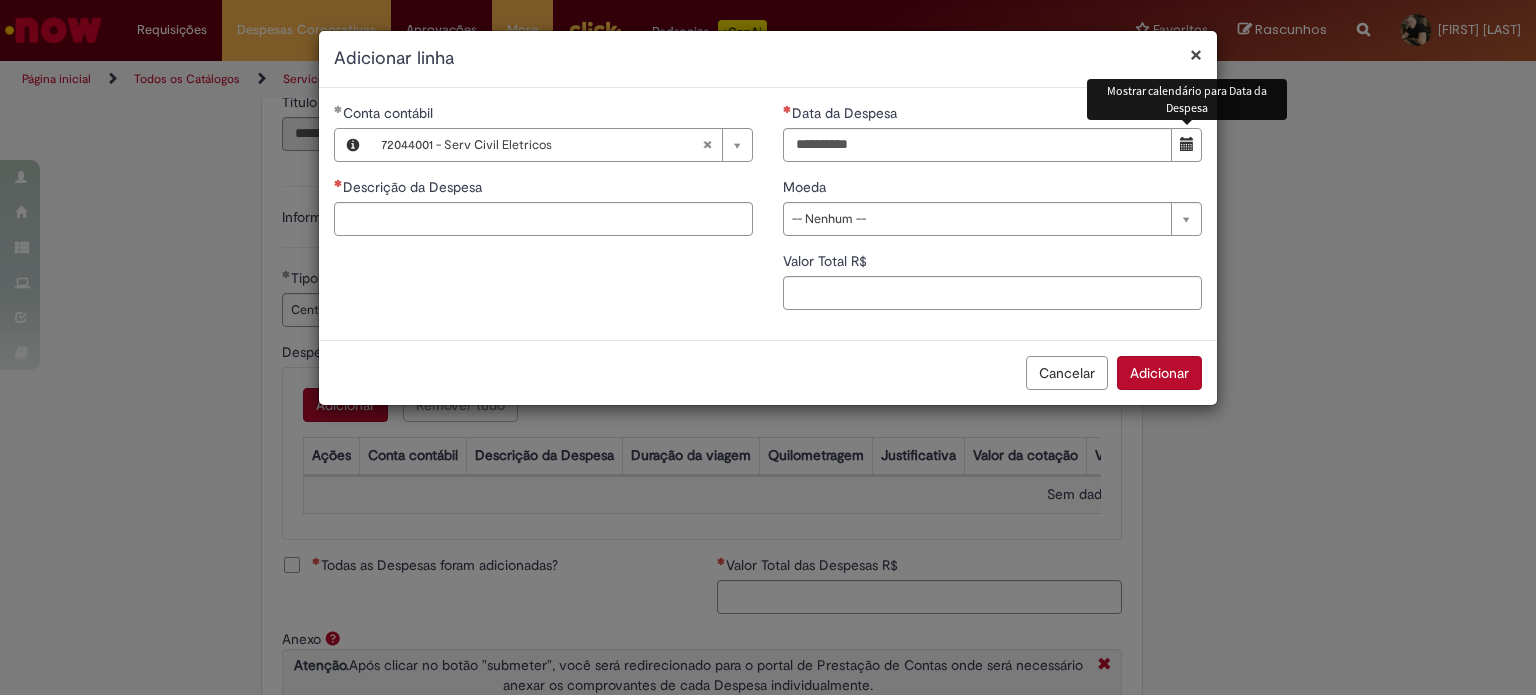click at bounding box center [1186, 145] 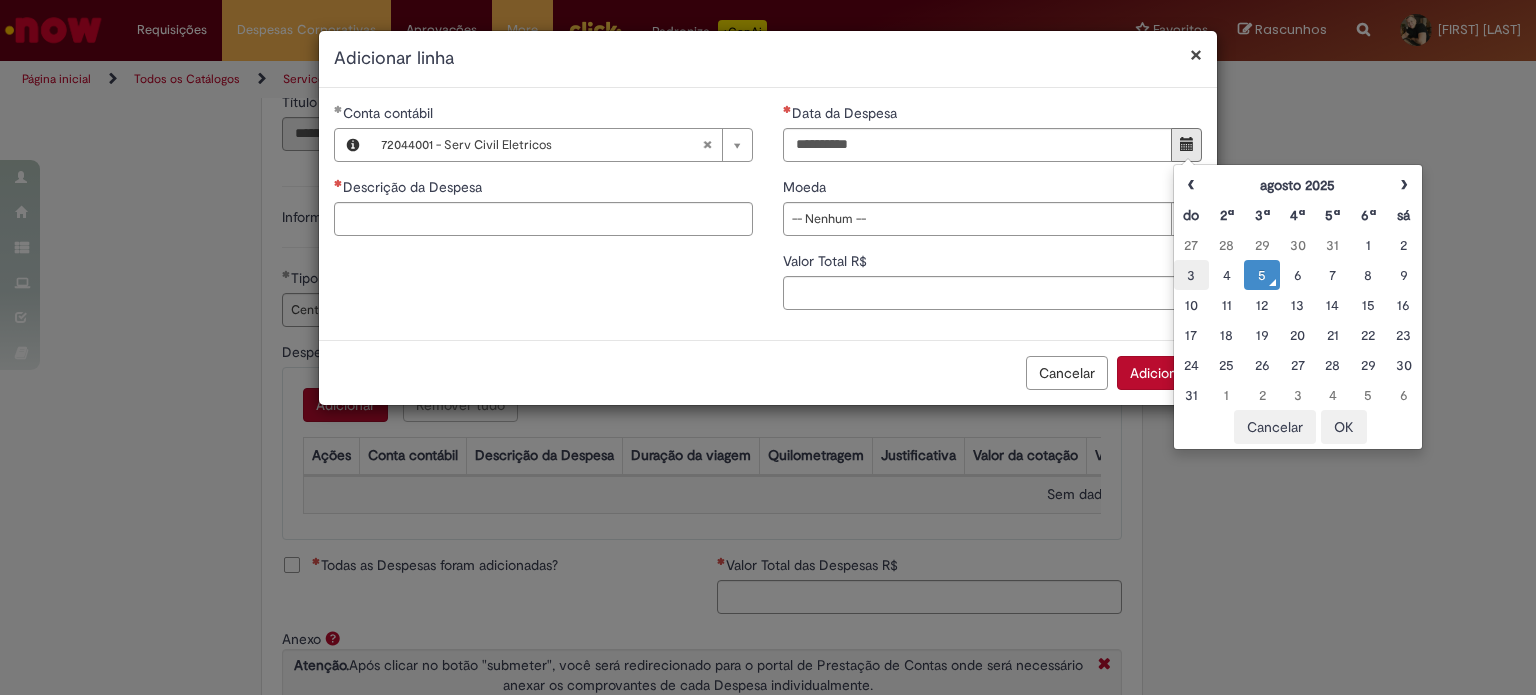 click on "3" at bounding box center [1191, 275] 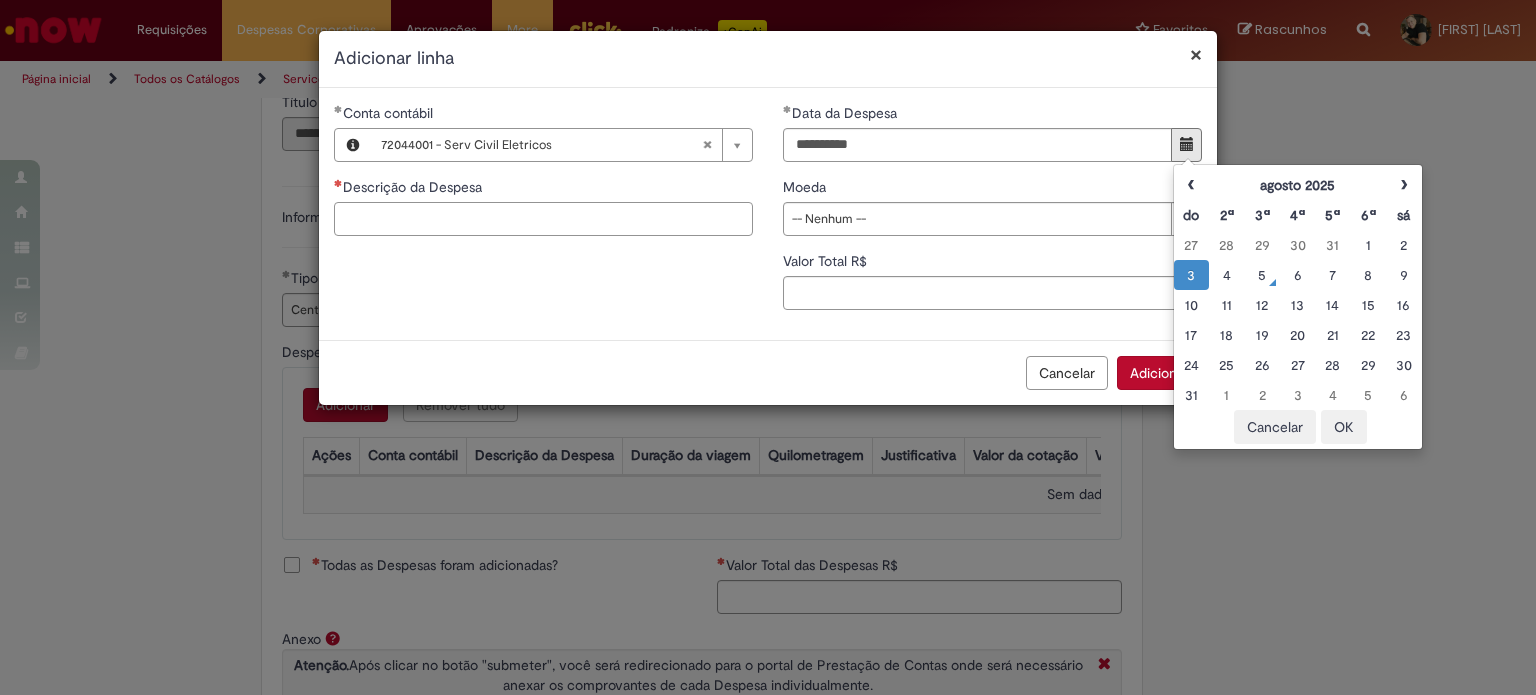 click on "Descrição da Despesa" at bounding box center [543, 219] 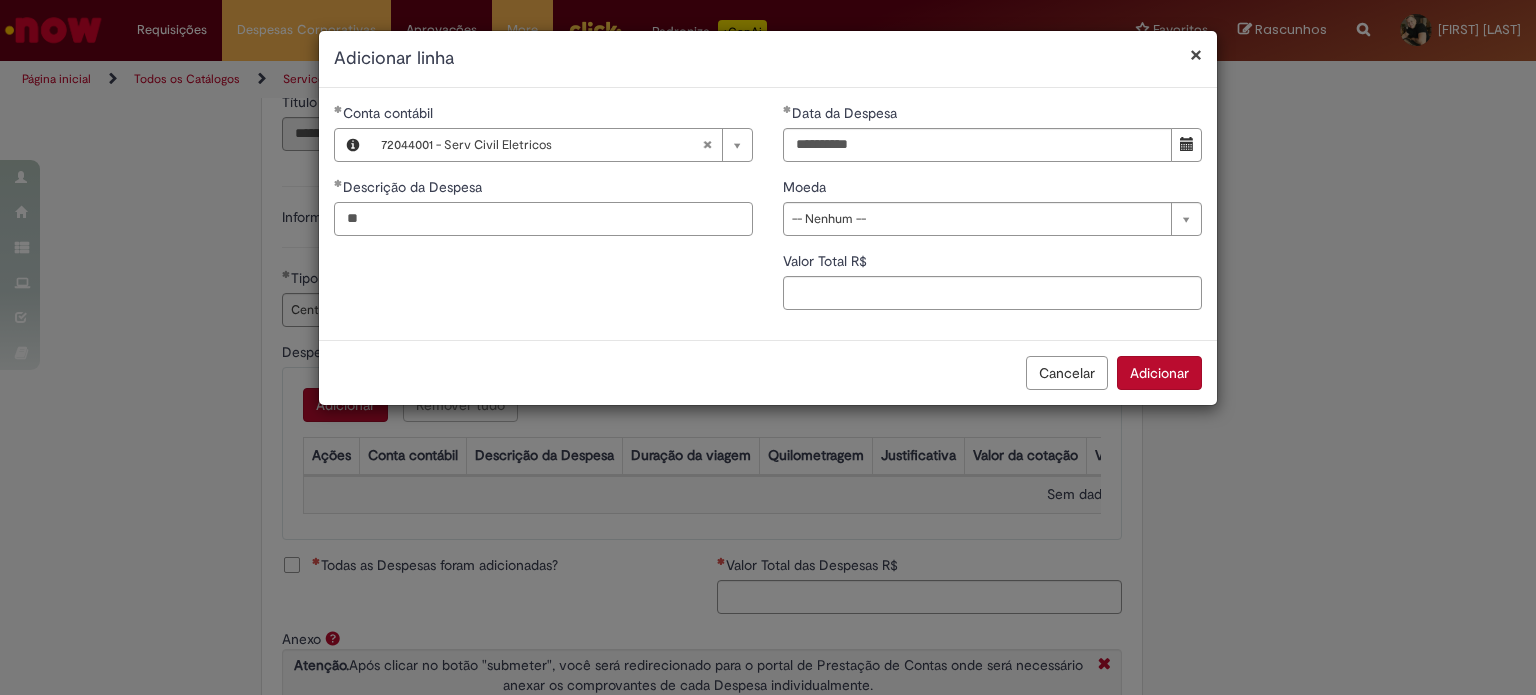 type on "*" 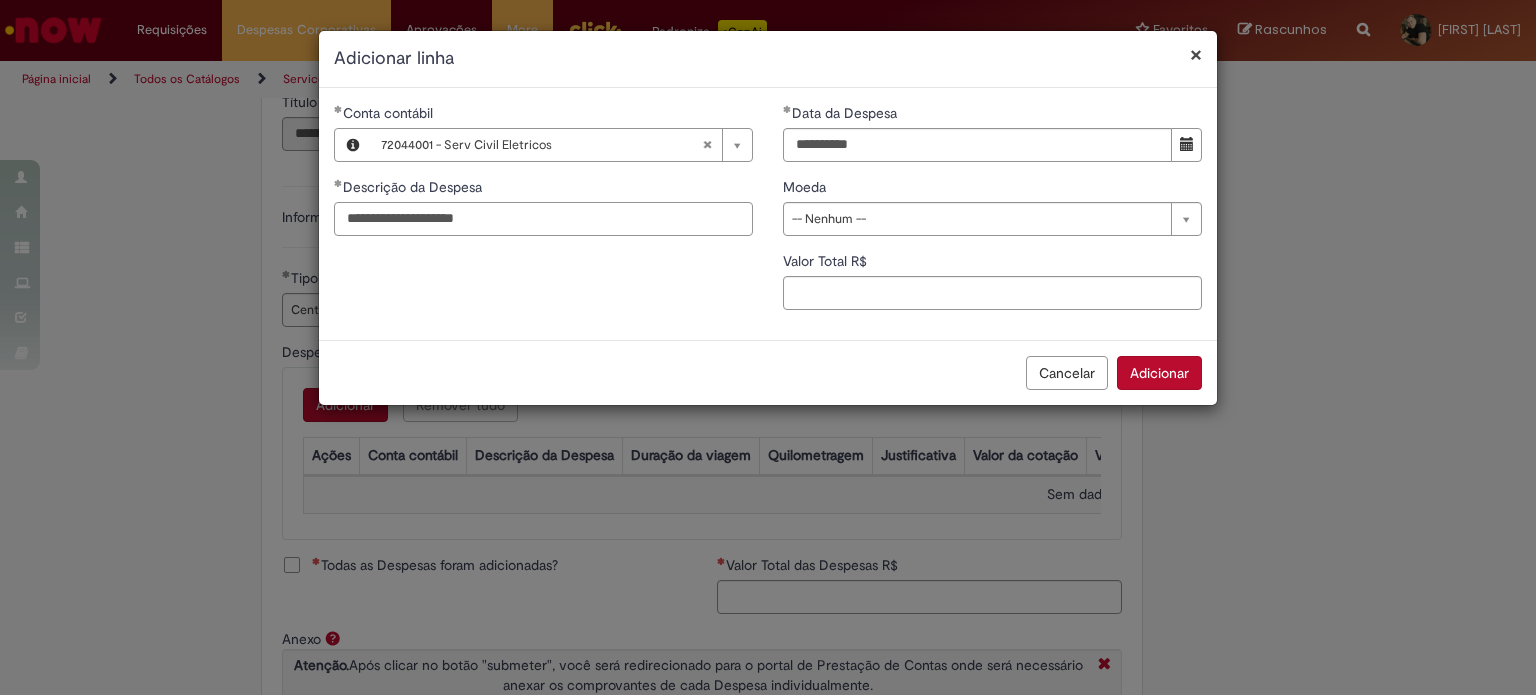 type on "**********" 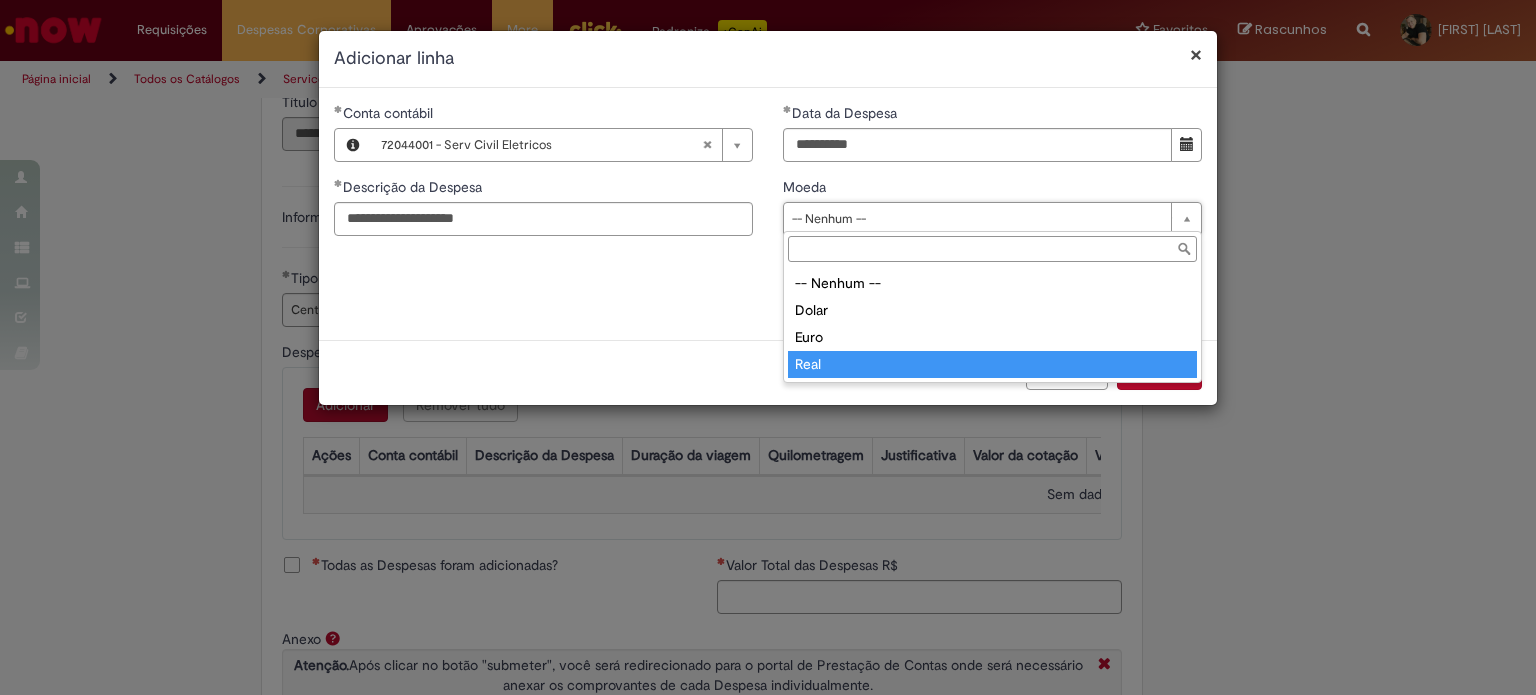 type on "****" 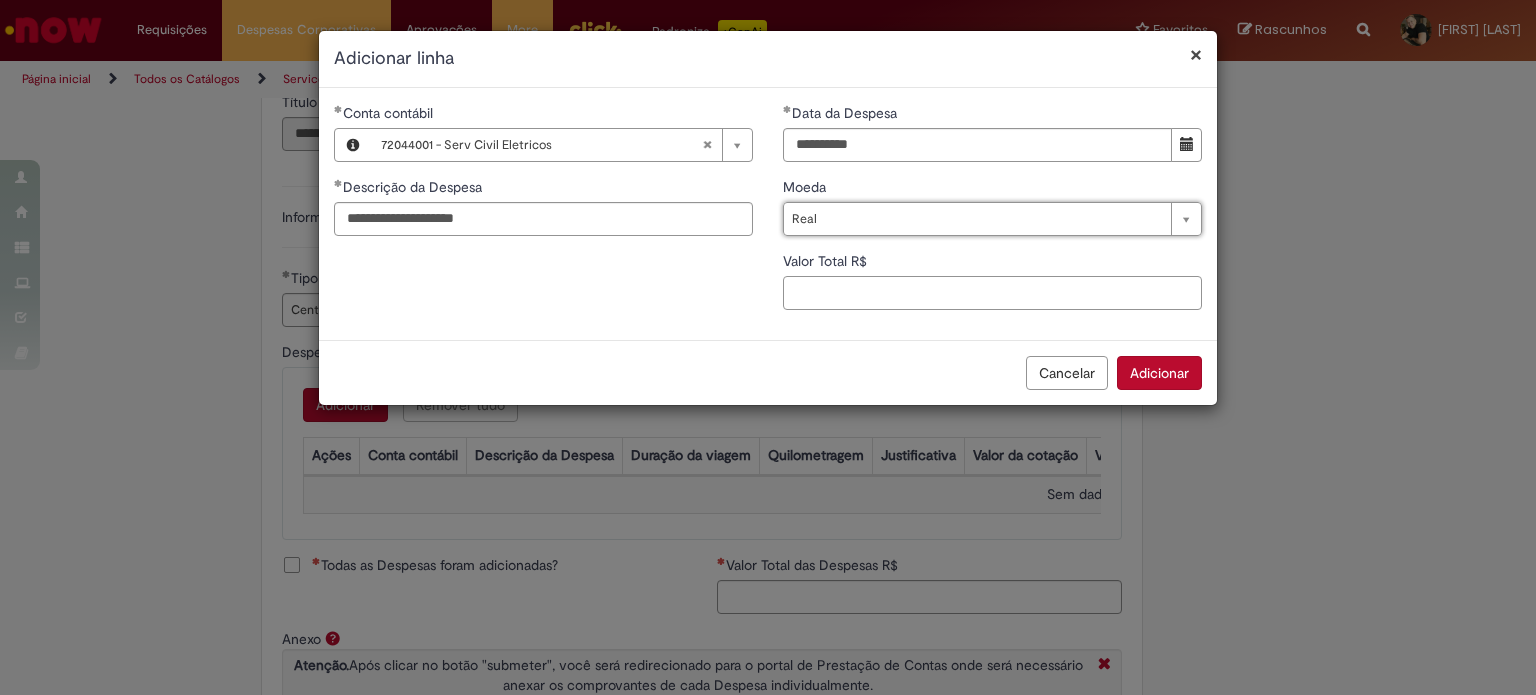 click on "Valor Total R$" at bounding box center [992, 293] 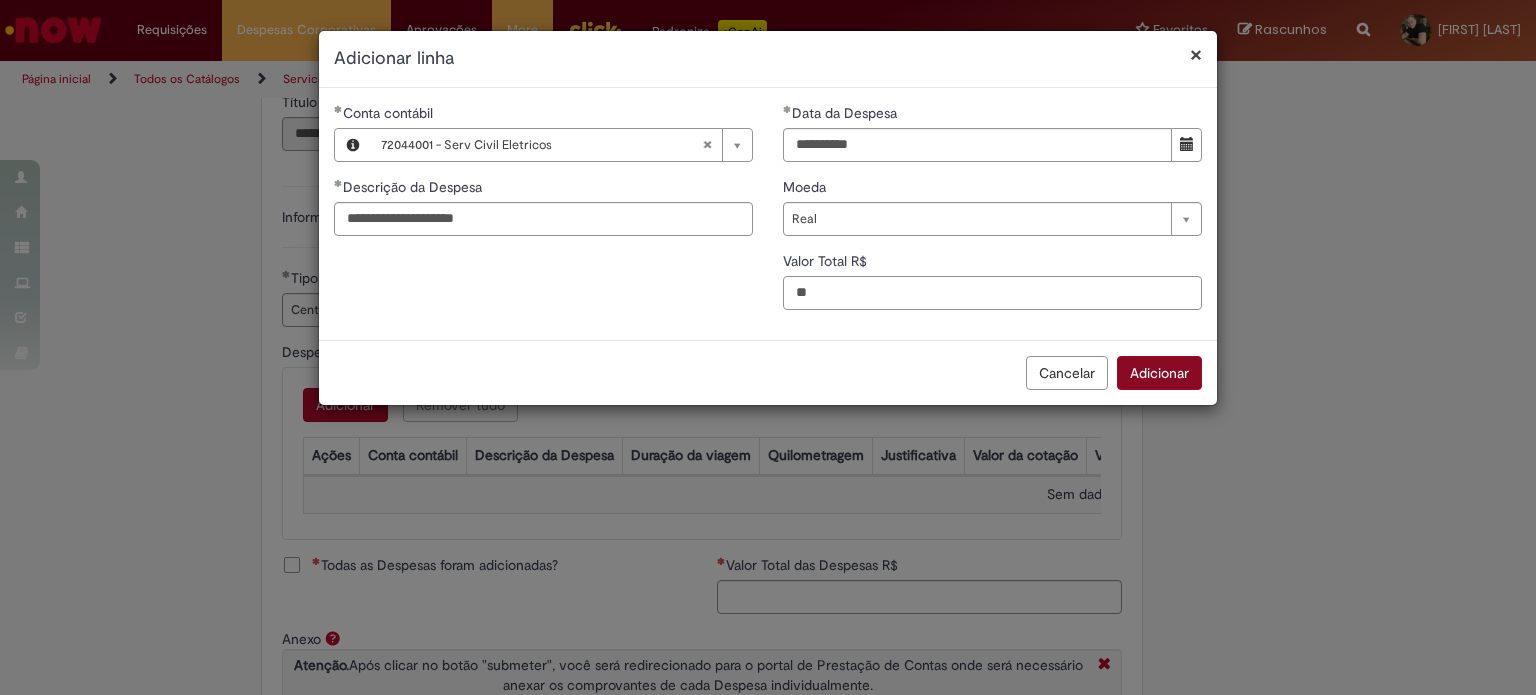 type on "**" 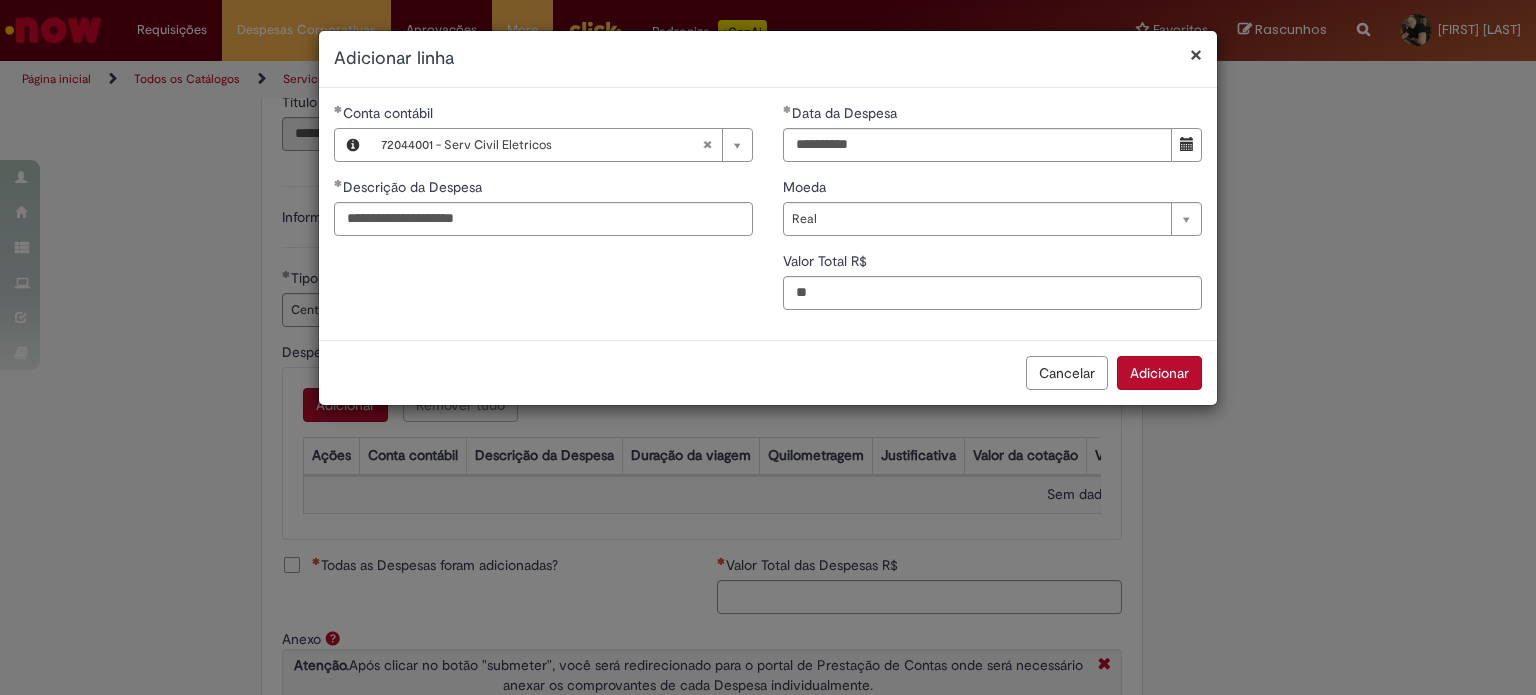 click on "Adicionar" at bounding box center [1159, 373] 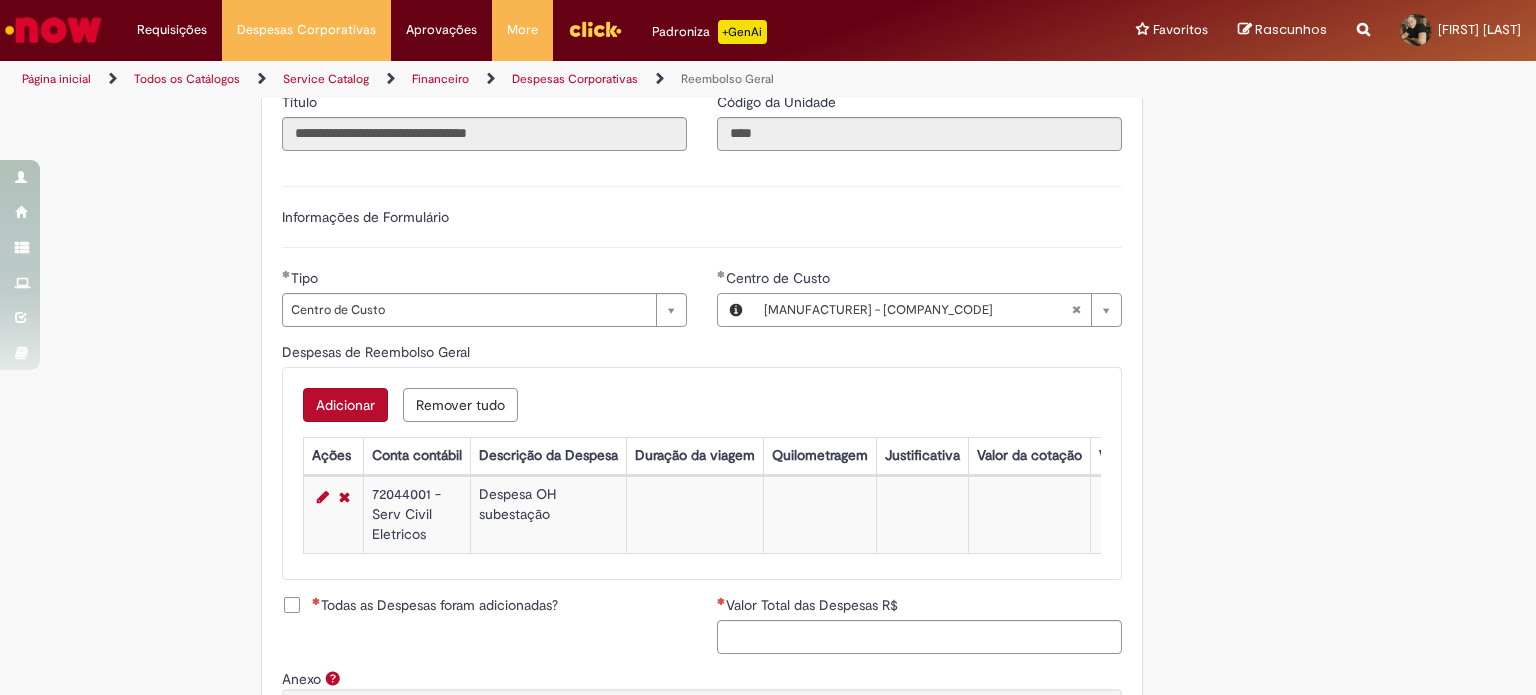 click on "Adicionar" at bounding box center [345, 405] 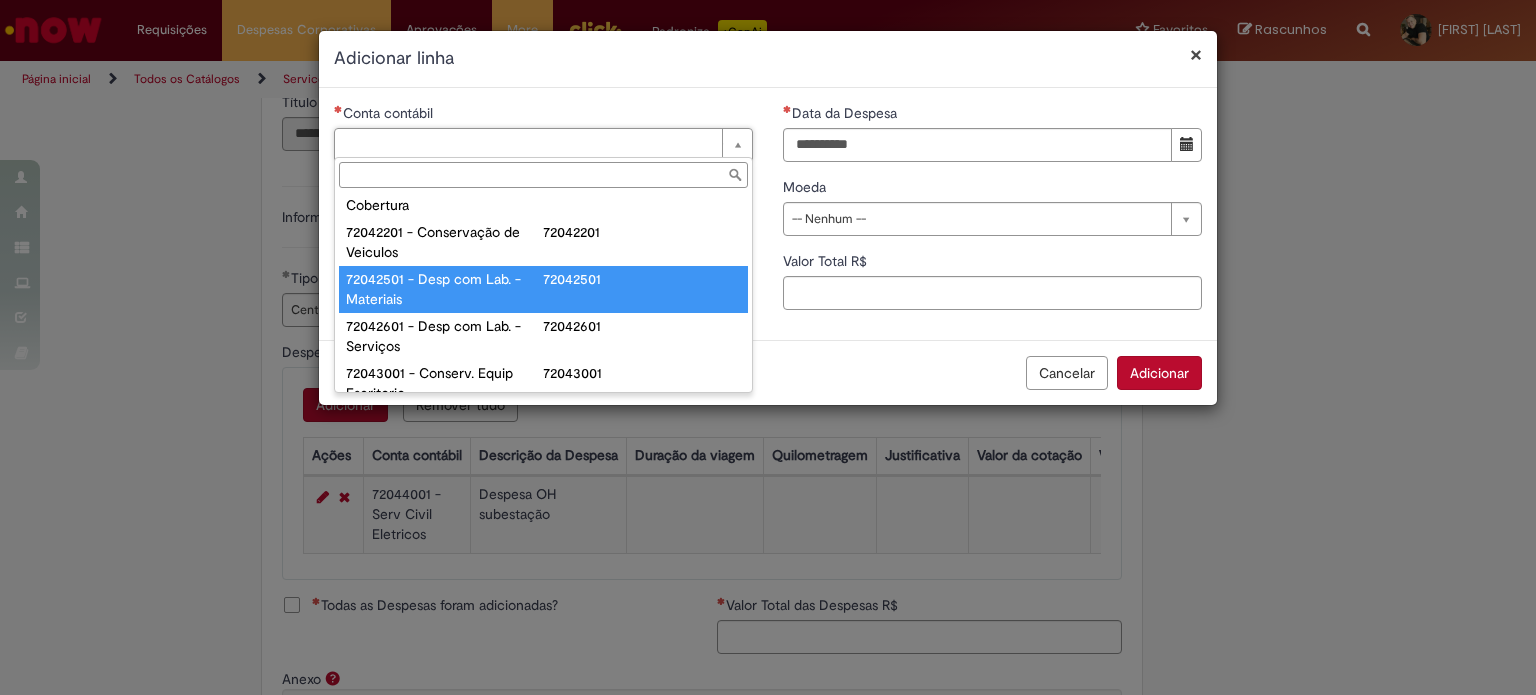 scroll, scrollTop: 796, scrollLeft: 0, axis: vertical 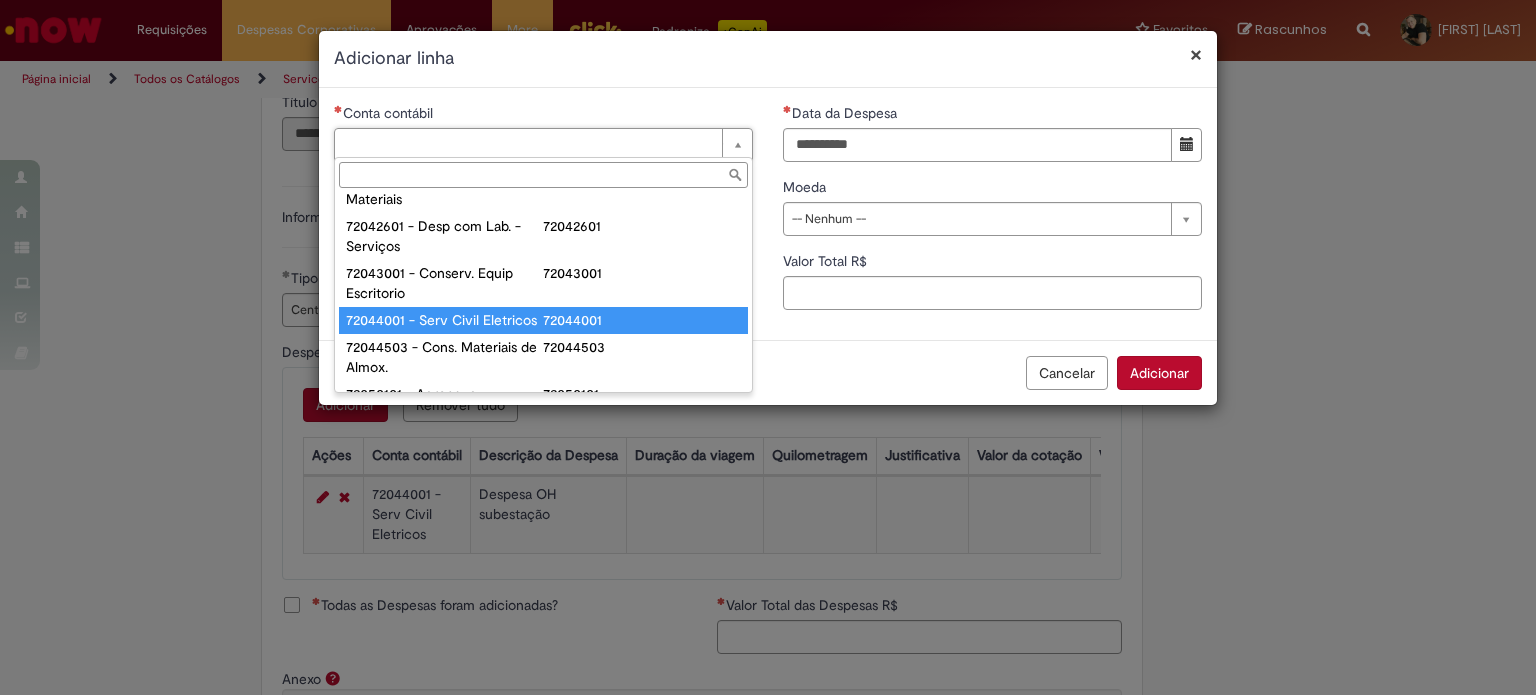 type on "**********" 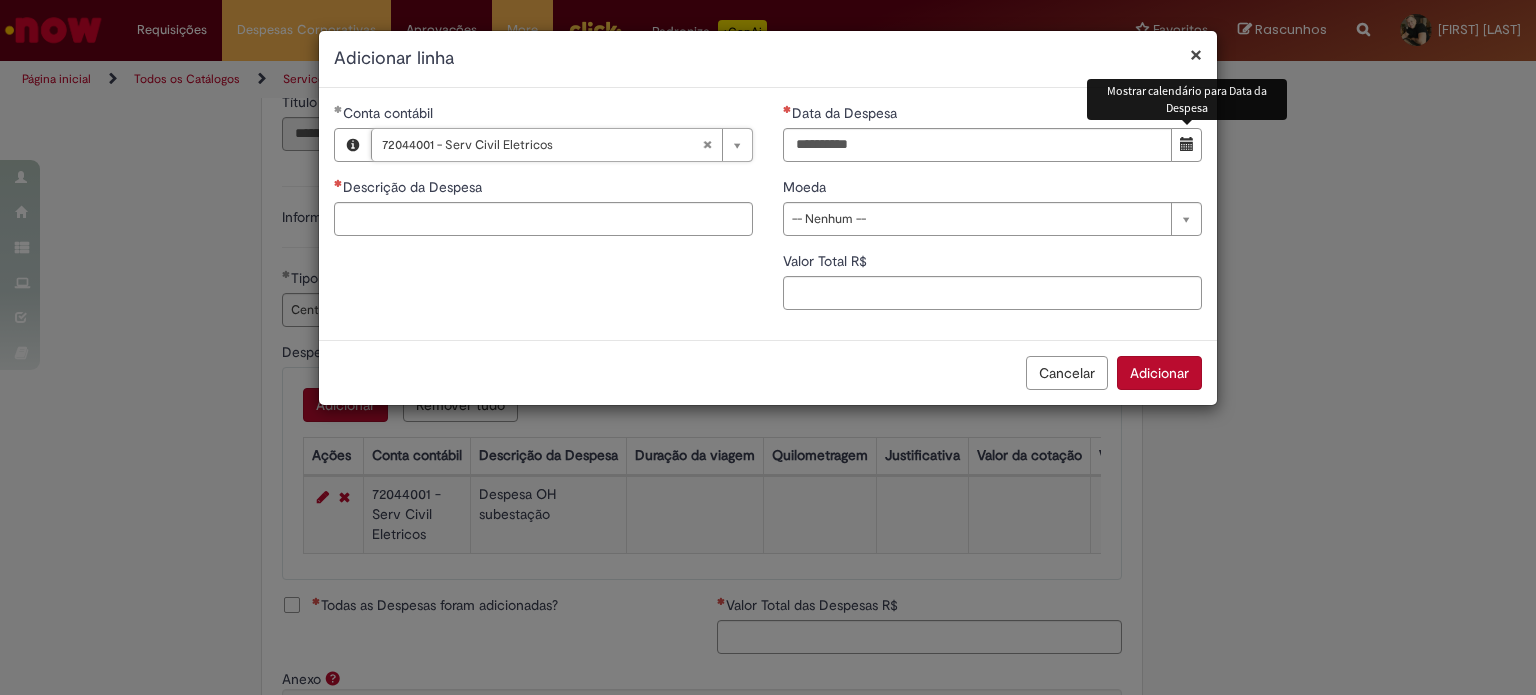 click at bounding box center [1186, 145] 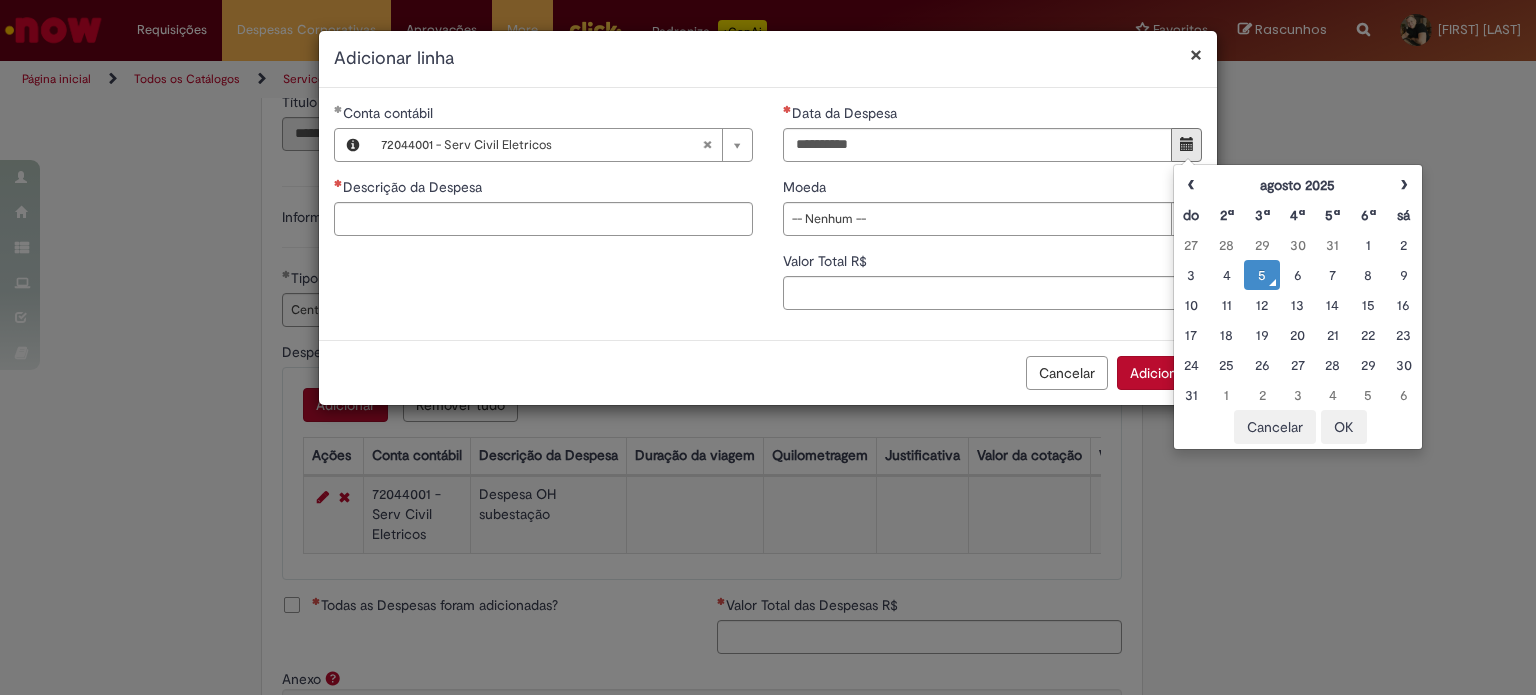 drag, startPoint x: 1186, startPoint y: 273, endPoint x: 1117, endPoint y: 271, distance: 69.02898 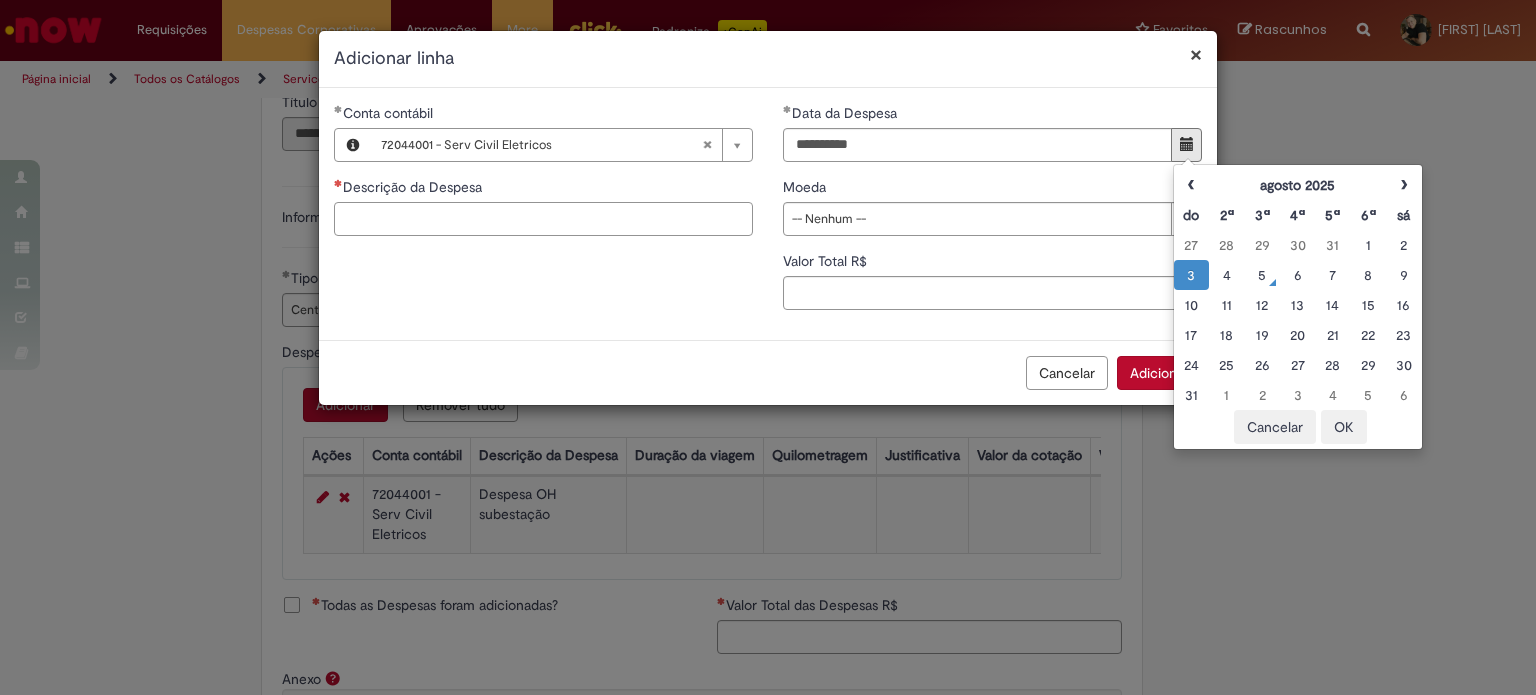 click on "Descrição da Despesa" at bounding box center [543, 219] 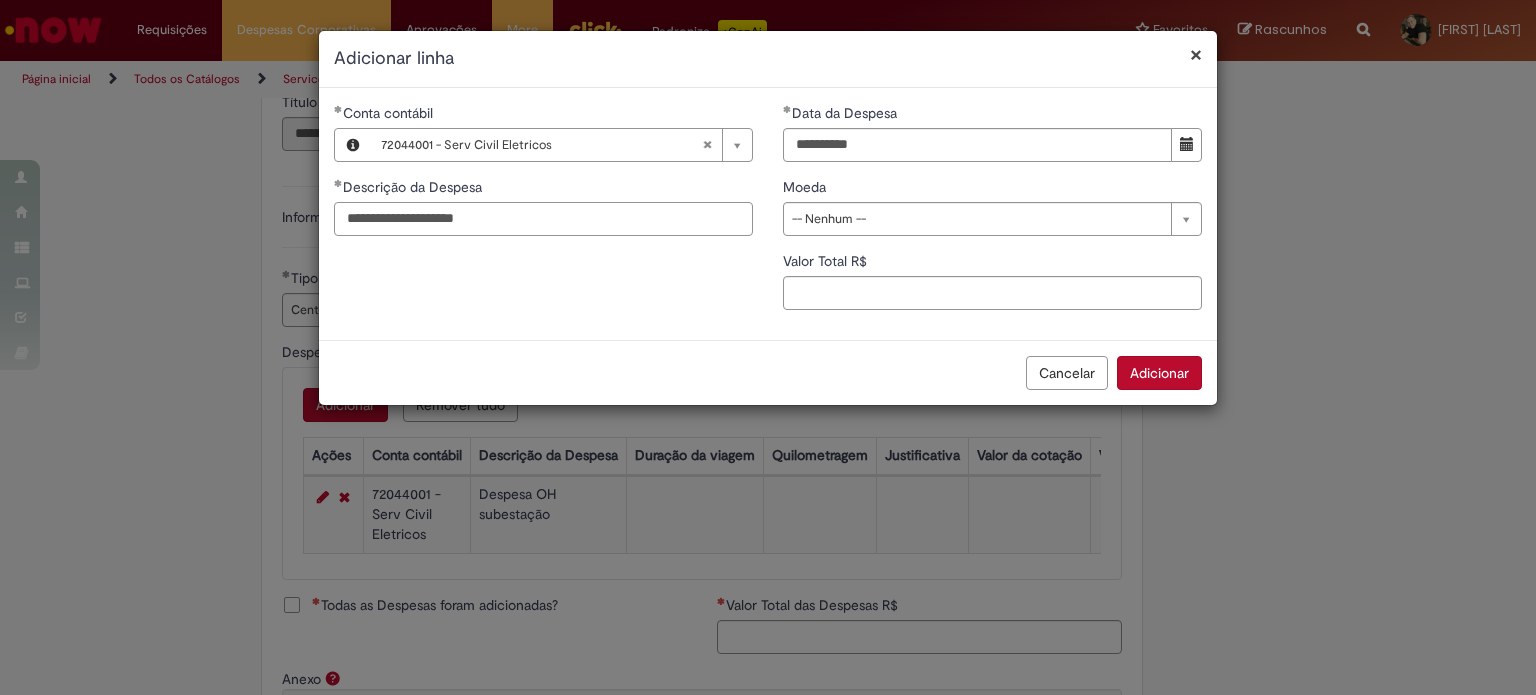 type on "**********" 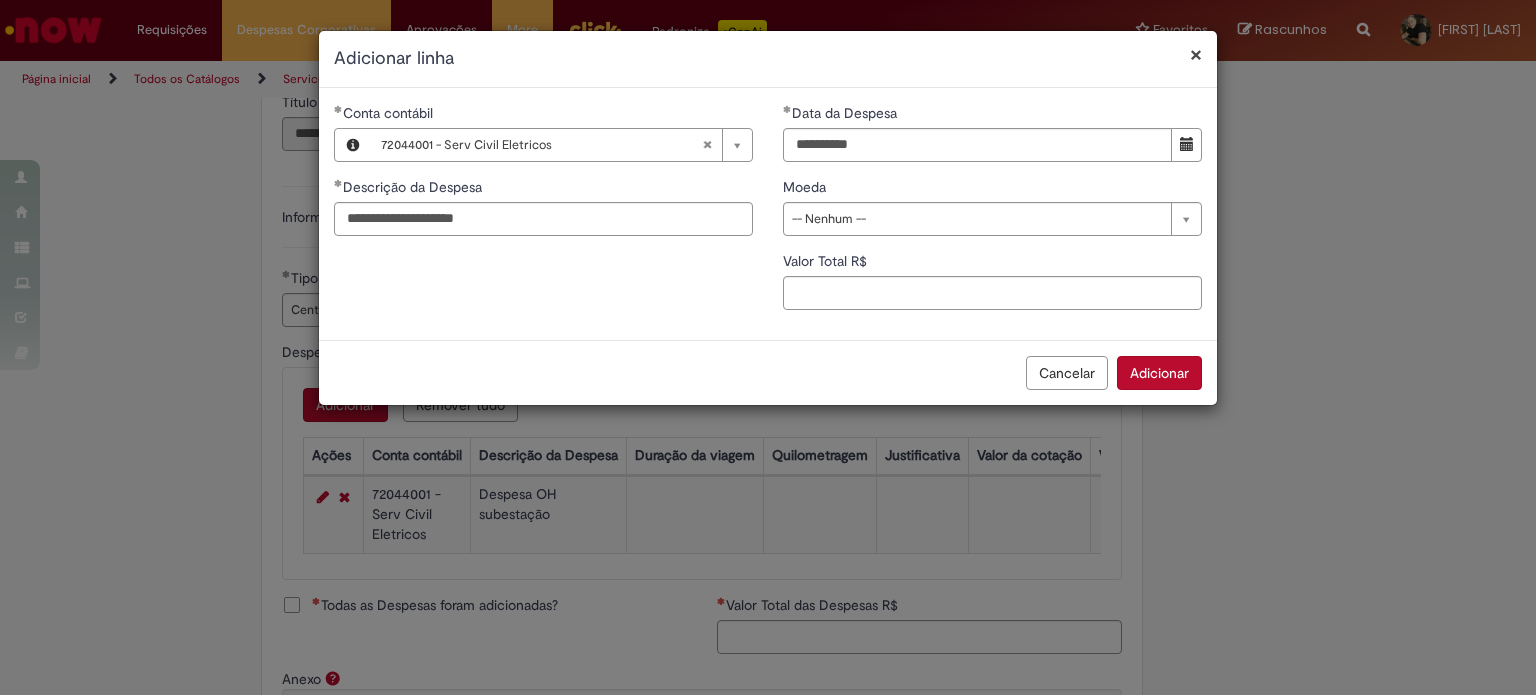 click on "Moeda" at bounding box center [992, 189] 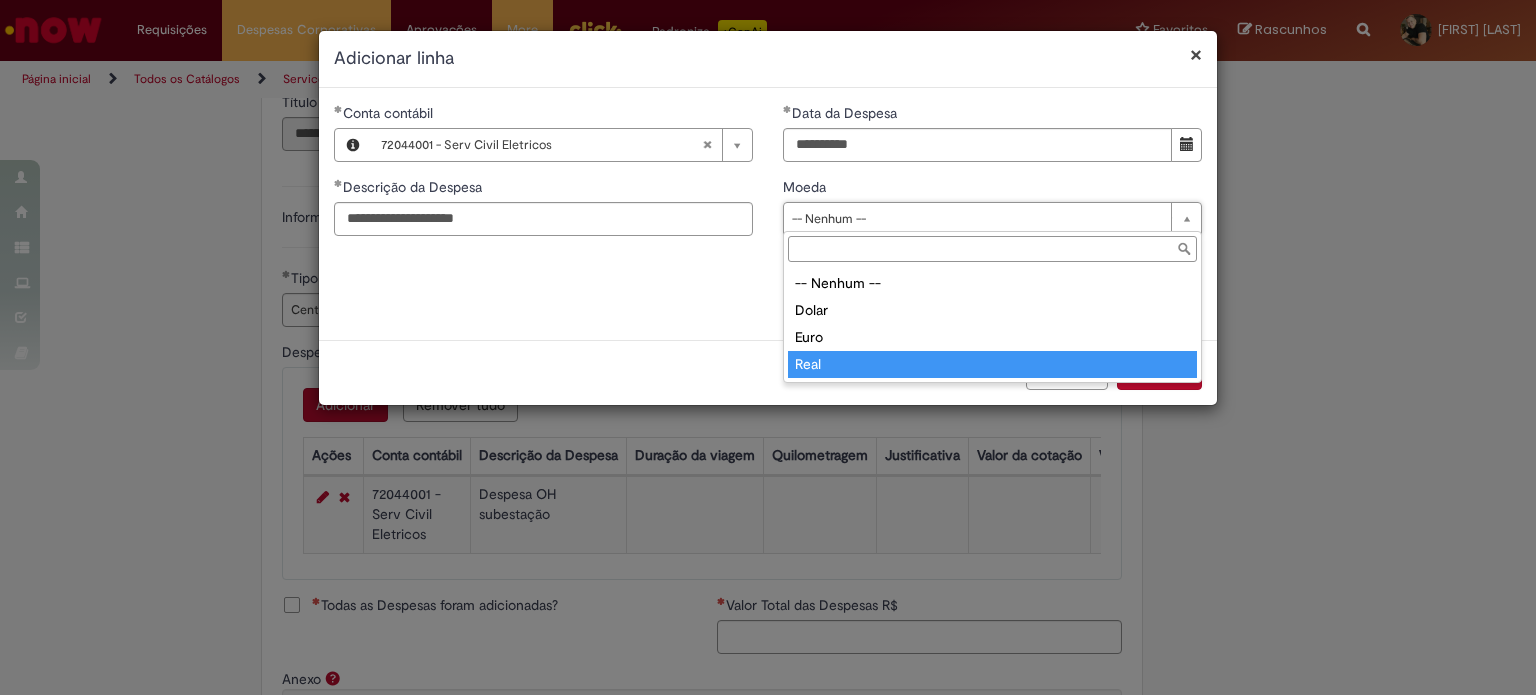 type on "****" 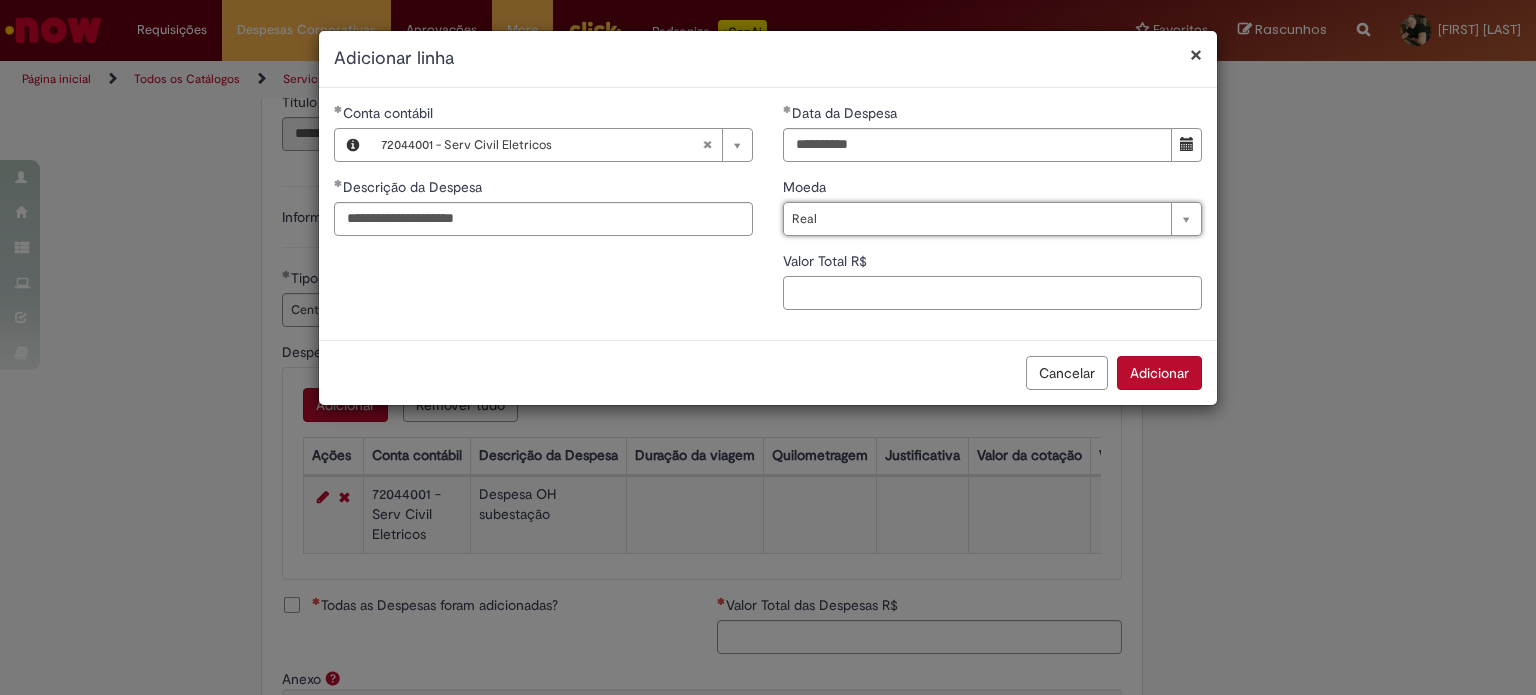 click on "Valor Total R$" at bounding box center [992, 293] 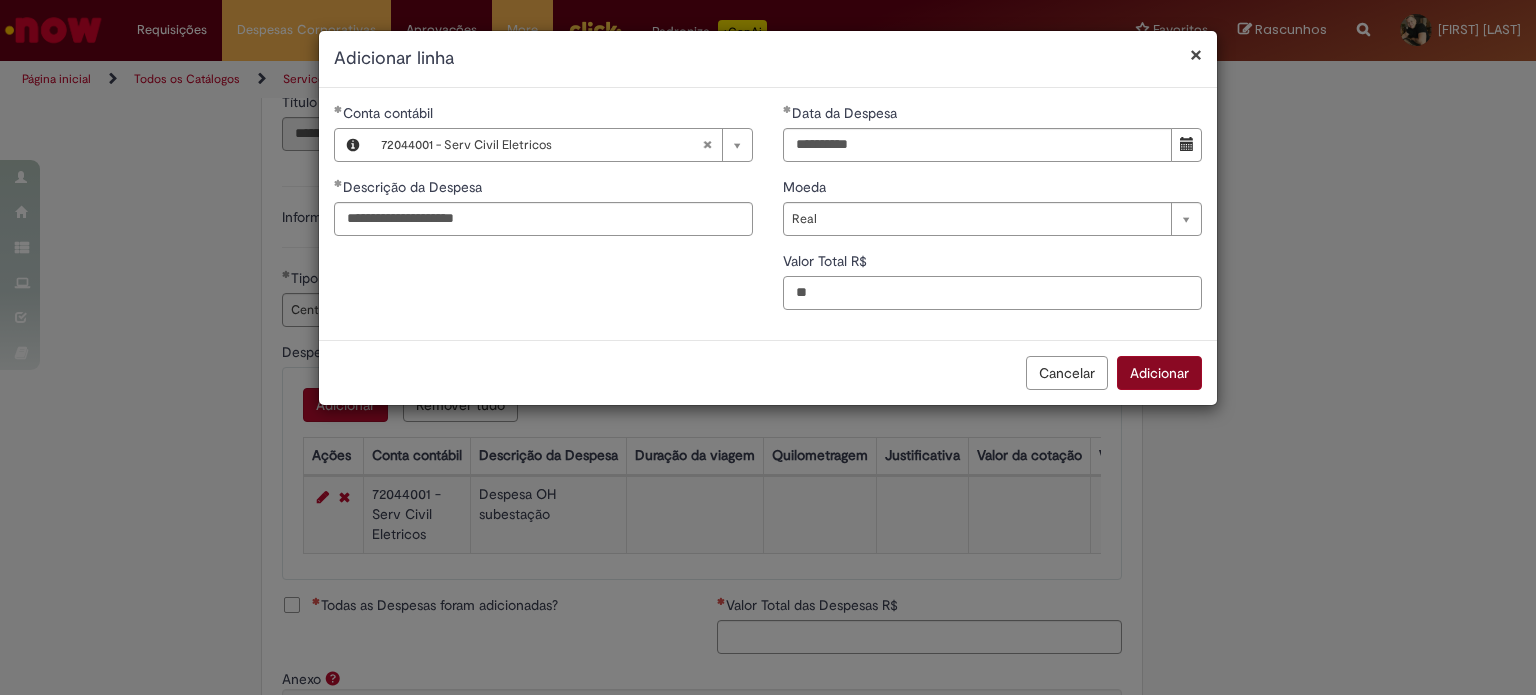 type on "**" 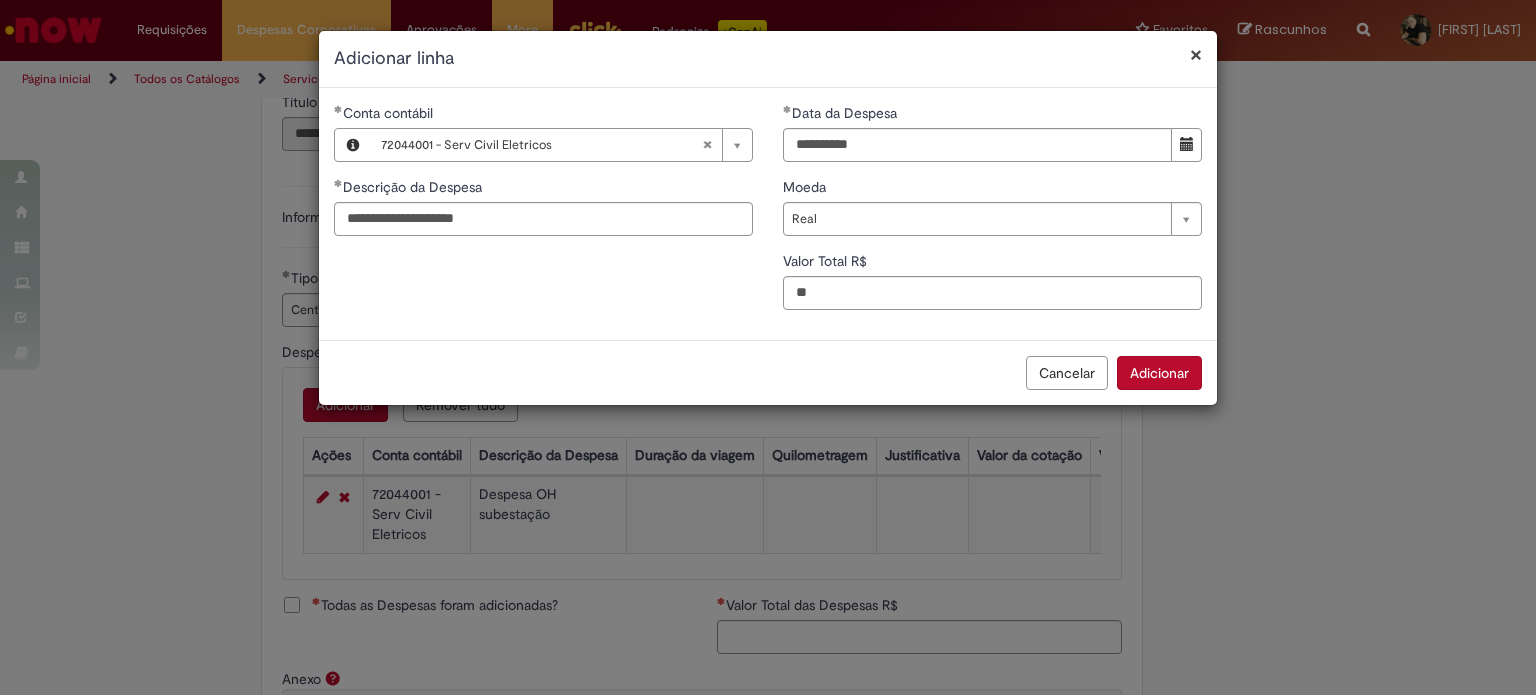 click on "Adicionar" at bounding box center [1159, 373] 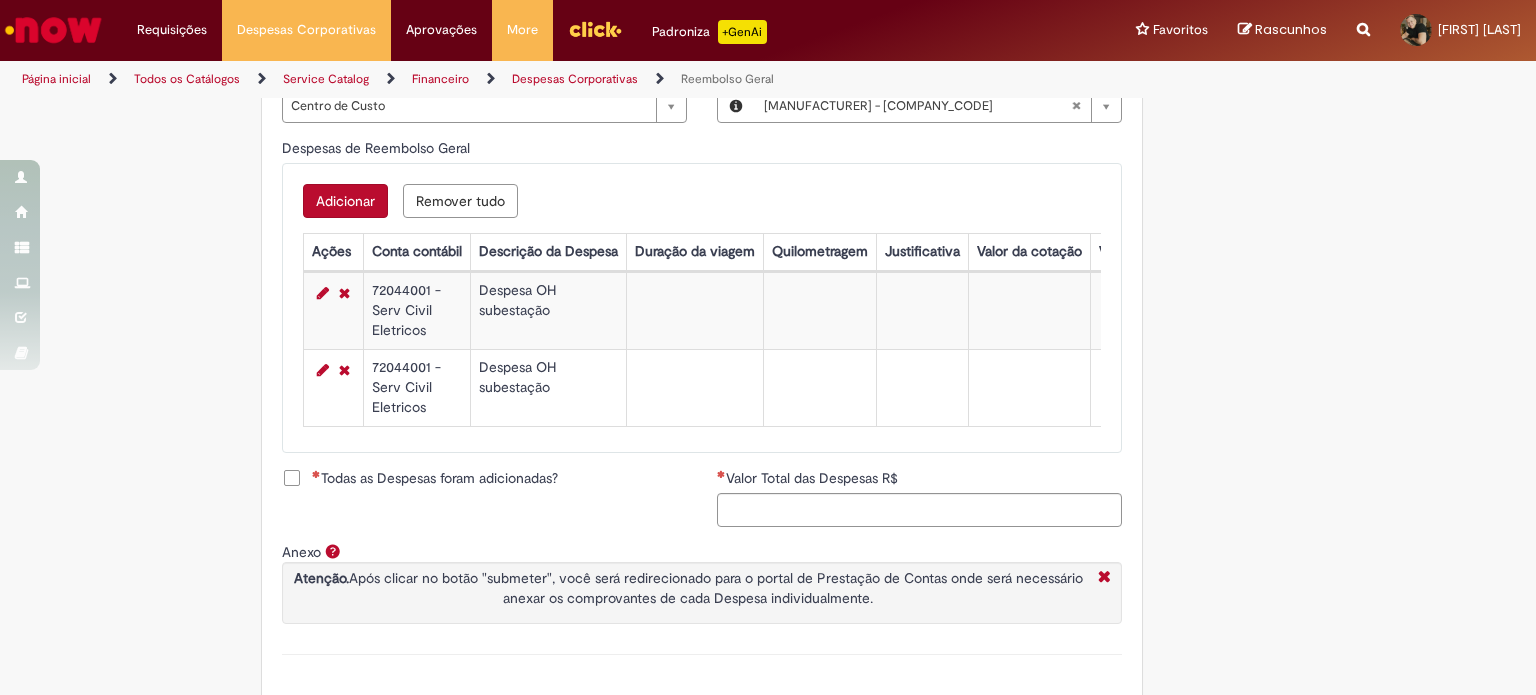 scroll, scrollTop: 900, scrollLeft: 0, axis: vertical 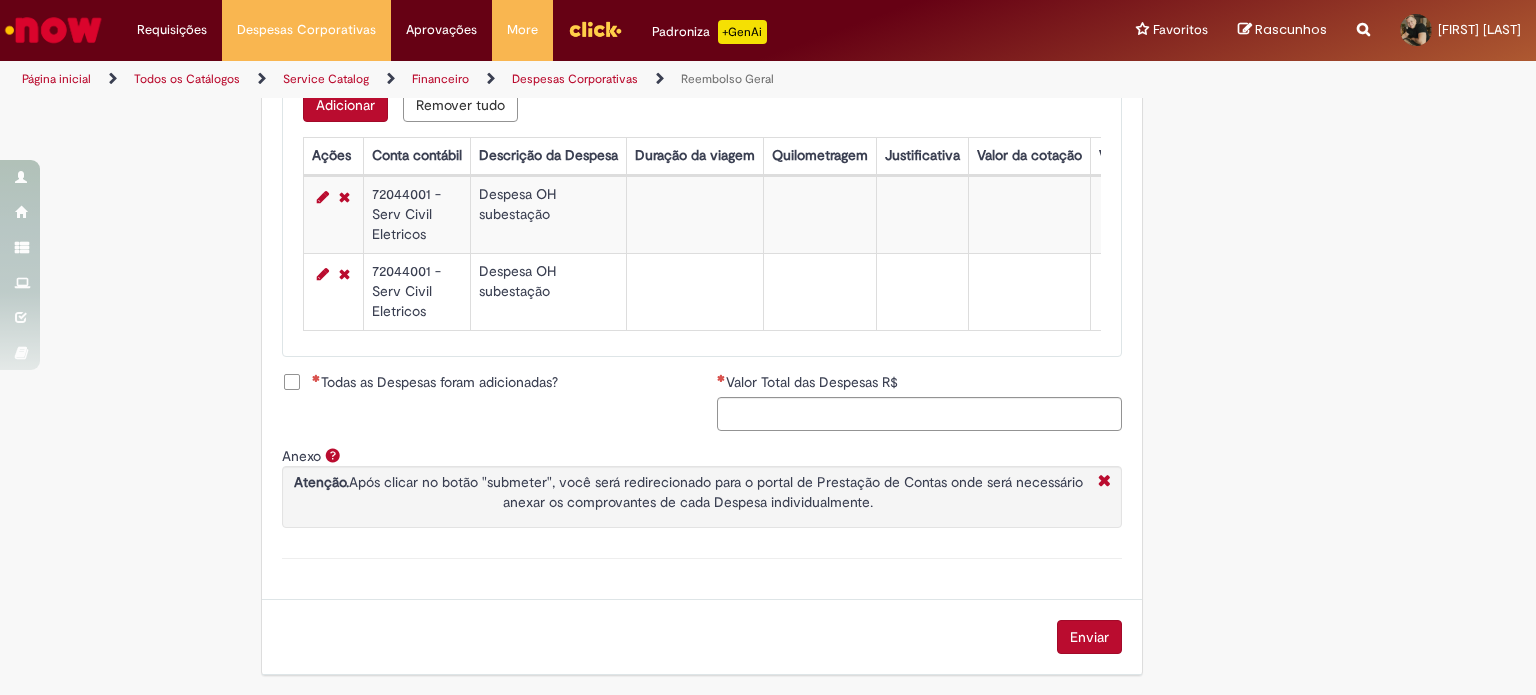 click on "Todas as Despesas foram adicionadas?" at bounding box center (435, 382) 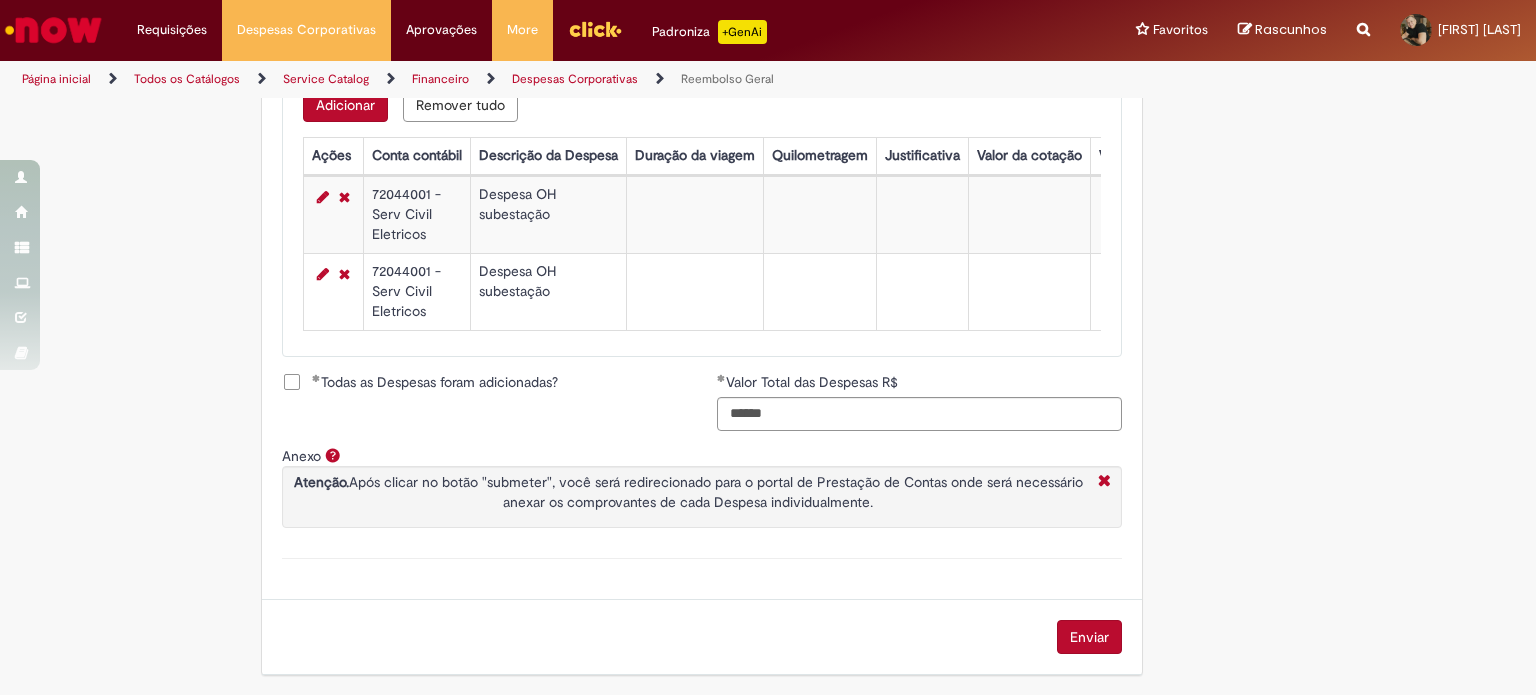 scroll, scrollTop: 912, scrollLeft: 0, axis: vertical 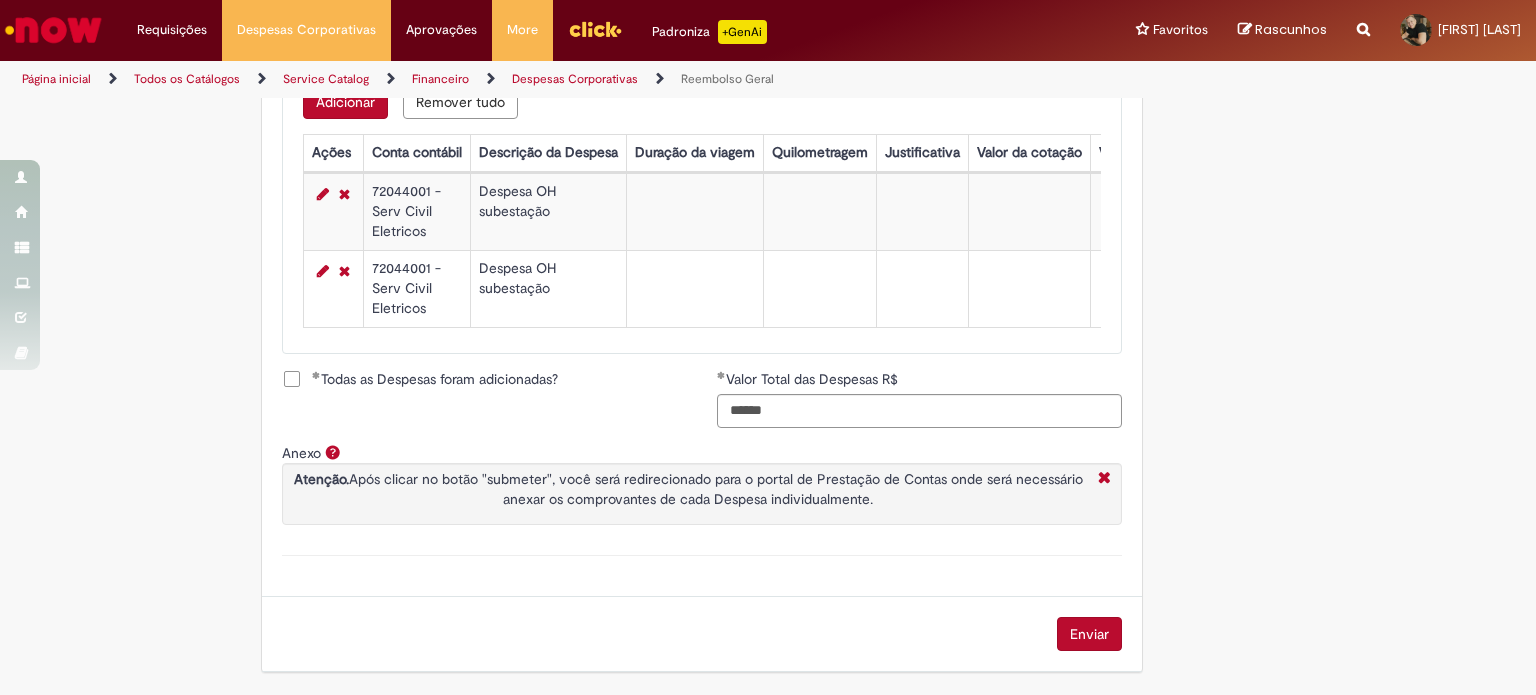click on "Enviar" at bounding box center (1089, 634) 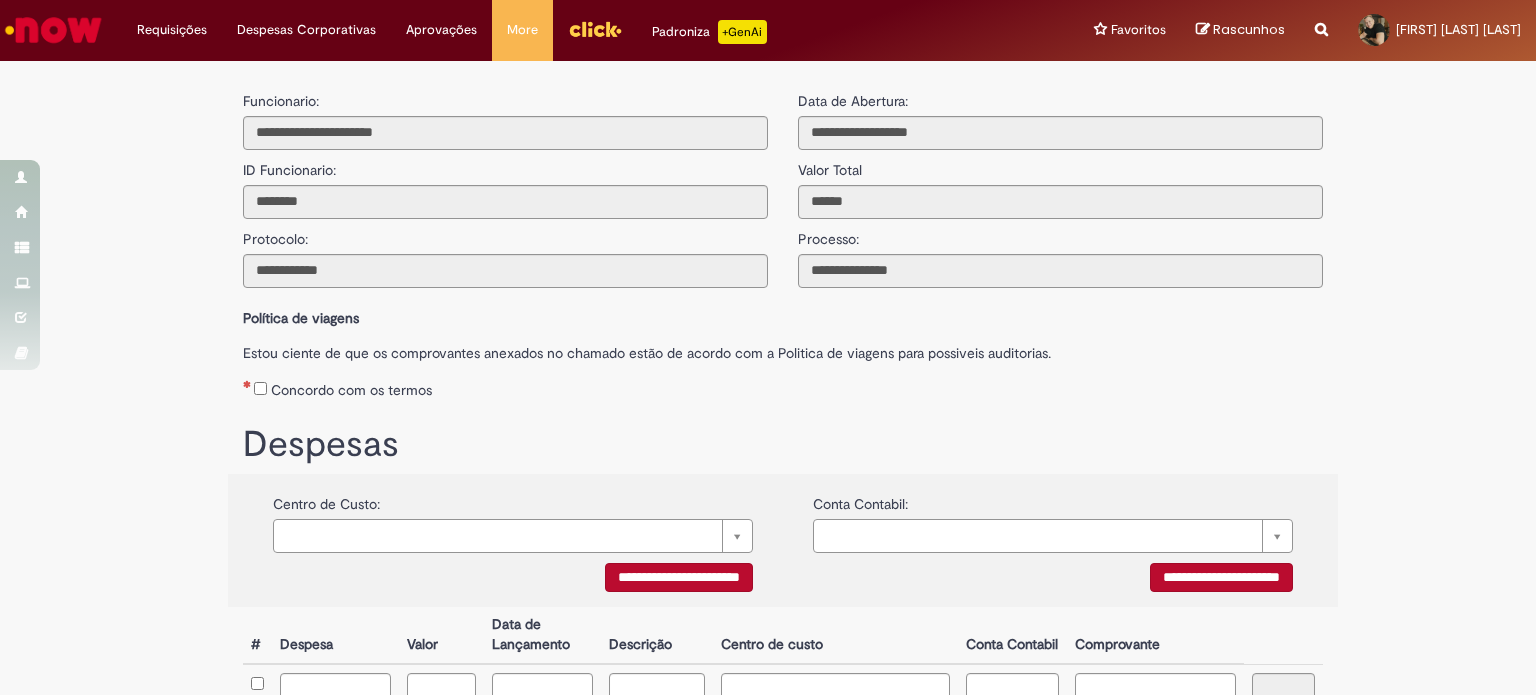 scroll, scrollTop: 0, scrollLeft: 0, axis: both 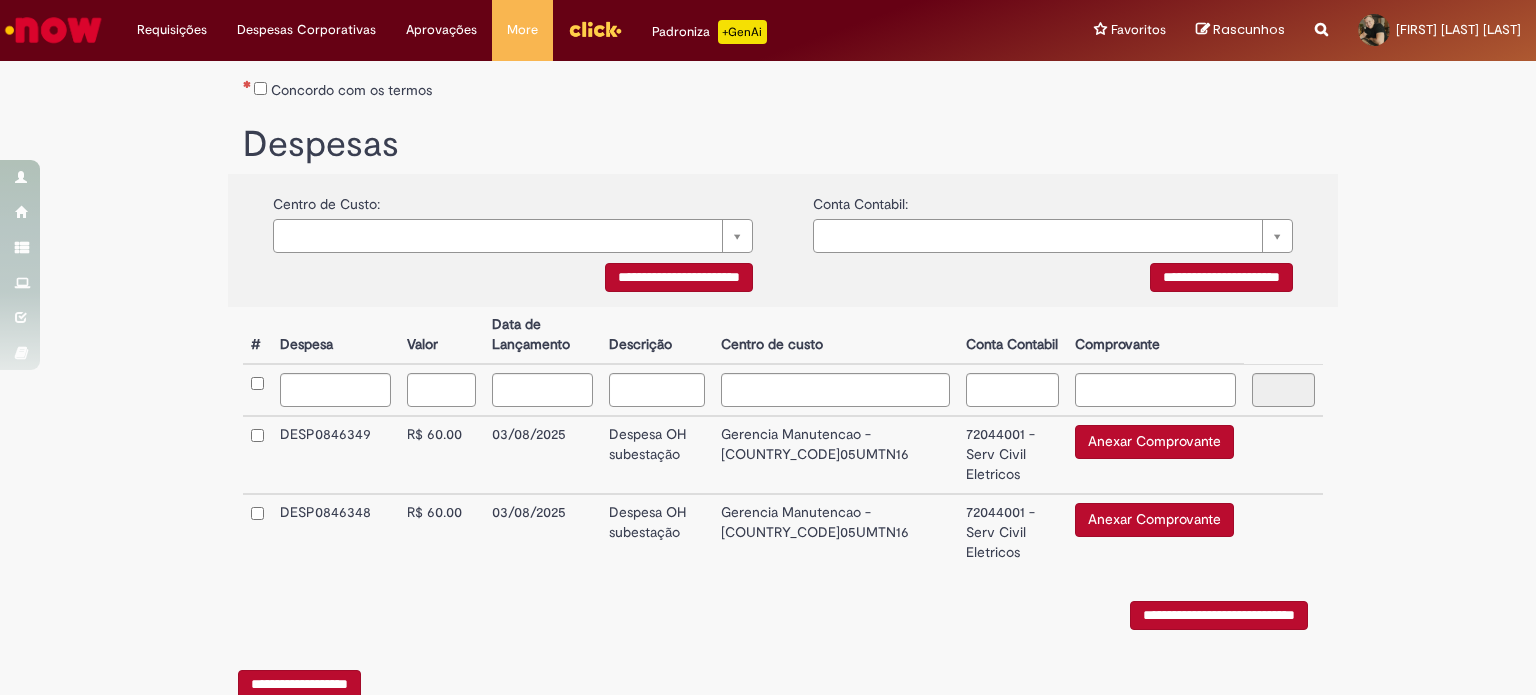 click on "Anexar Comprovante" at bounding box center [1154, 442] 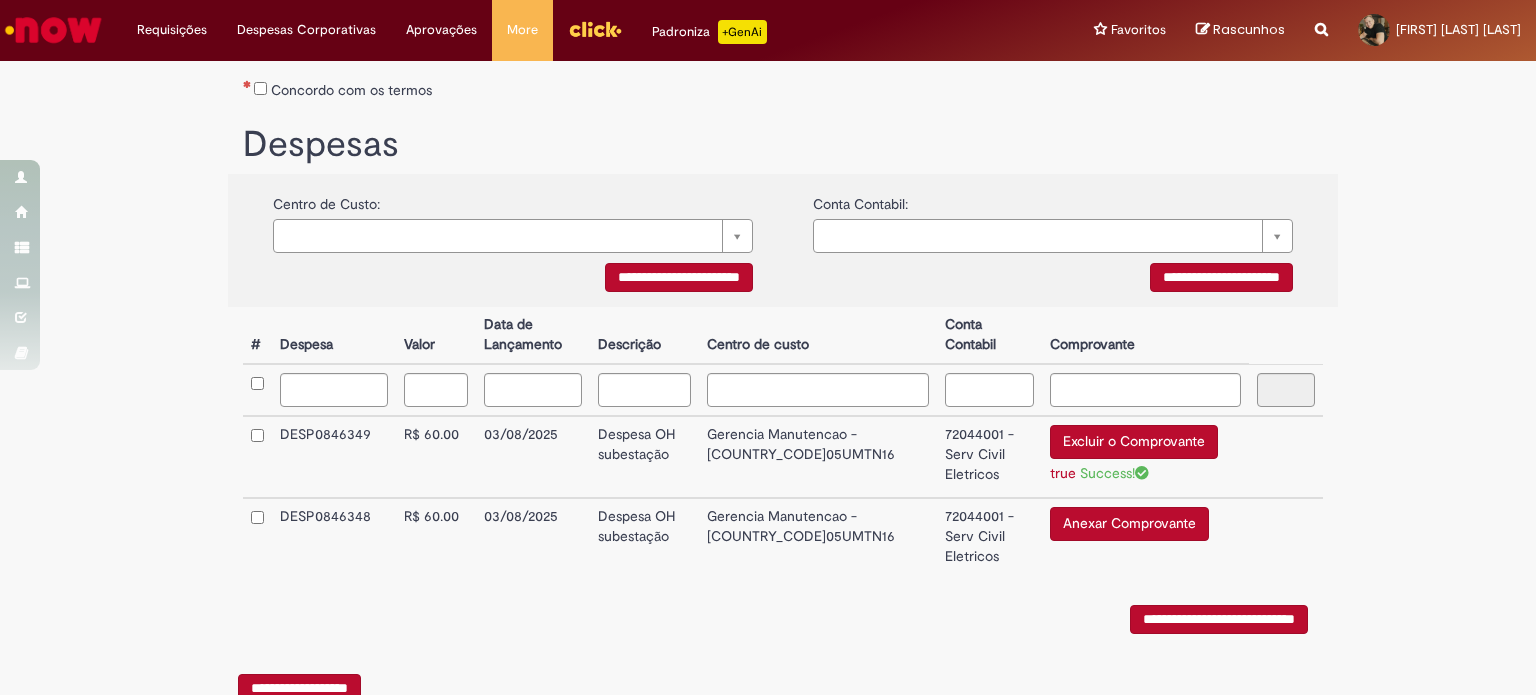 click on "Anexar Comprovante" at bounding box center (1129, 524) 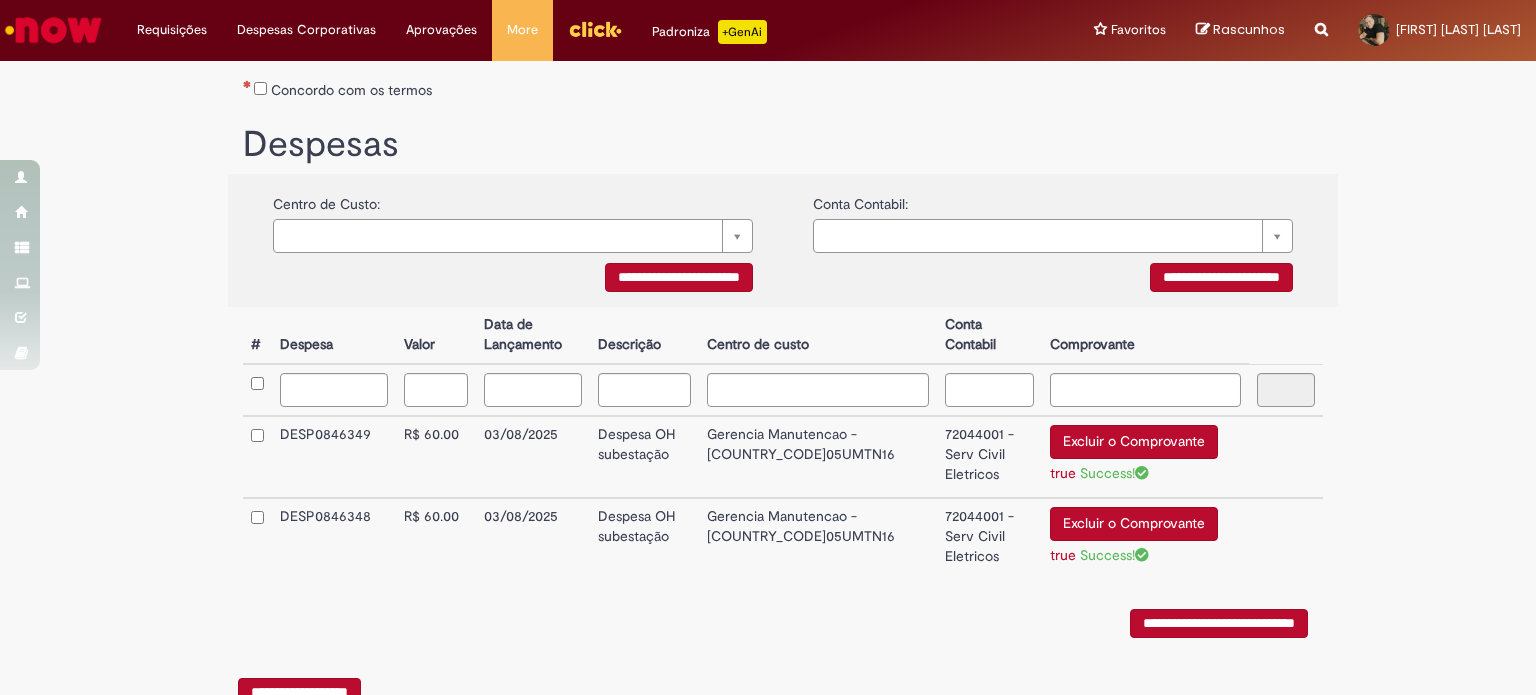 click on "**********" at bounding box center [768, 264] 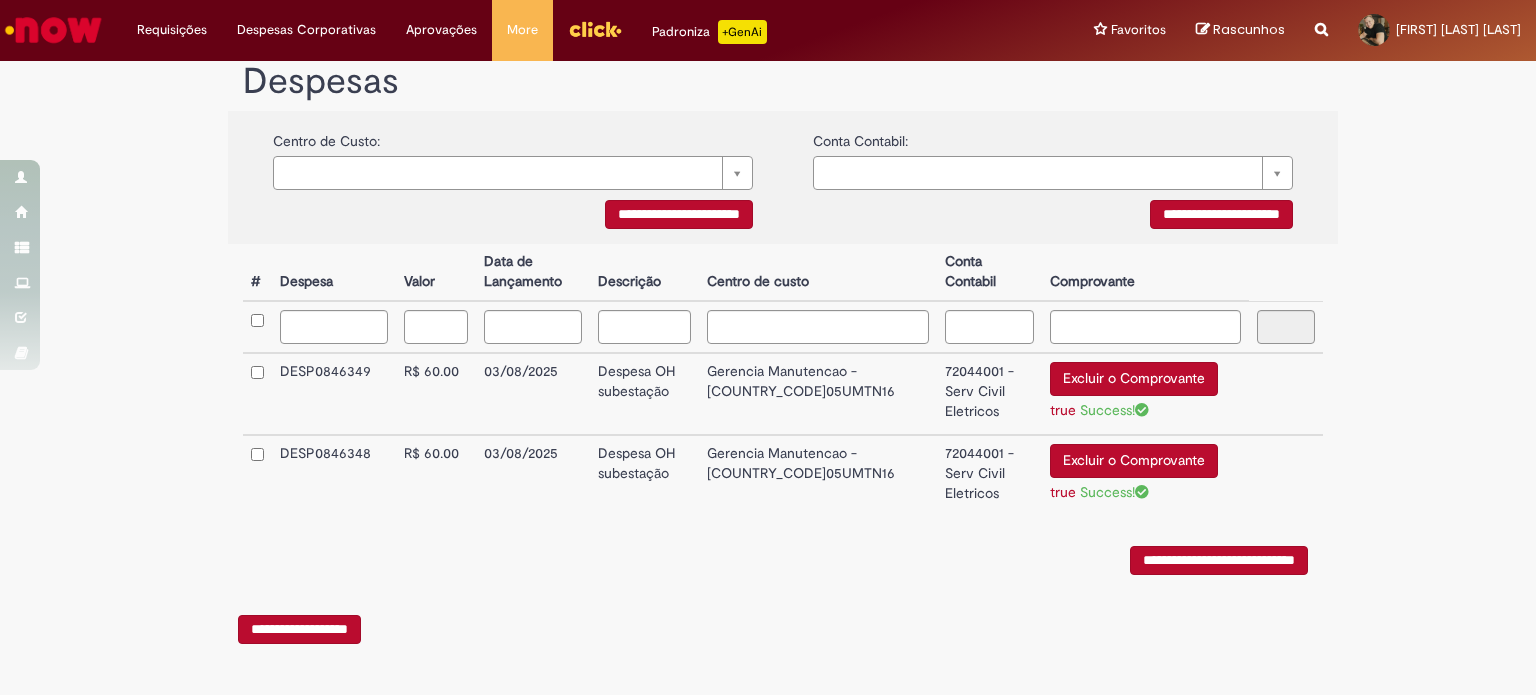 click on "**********" at bounding box center (1219, 560) 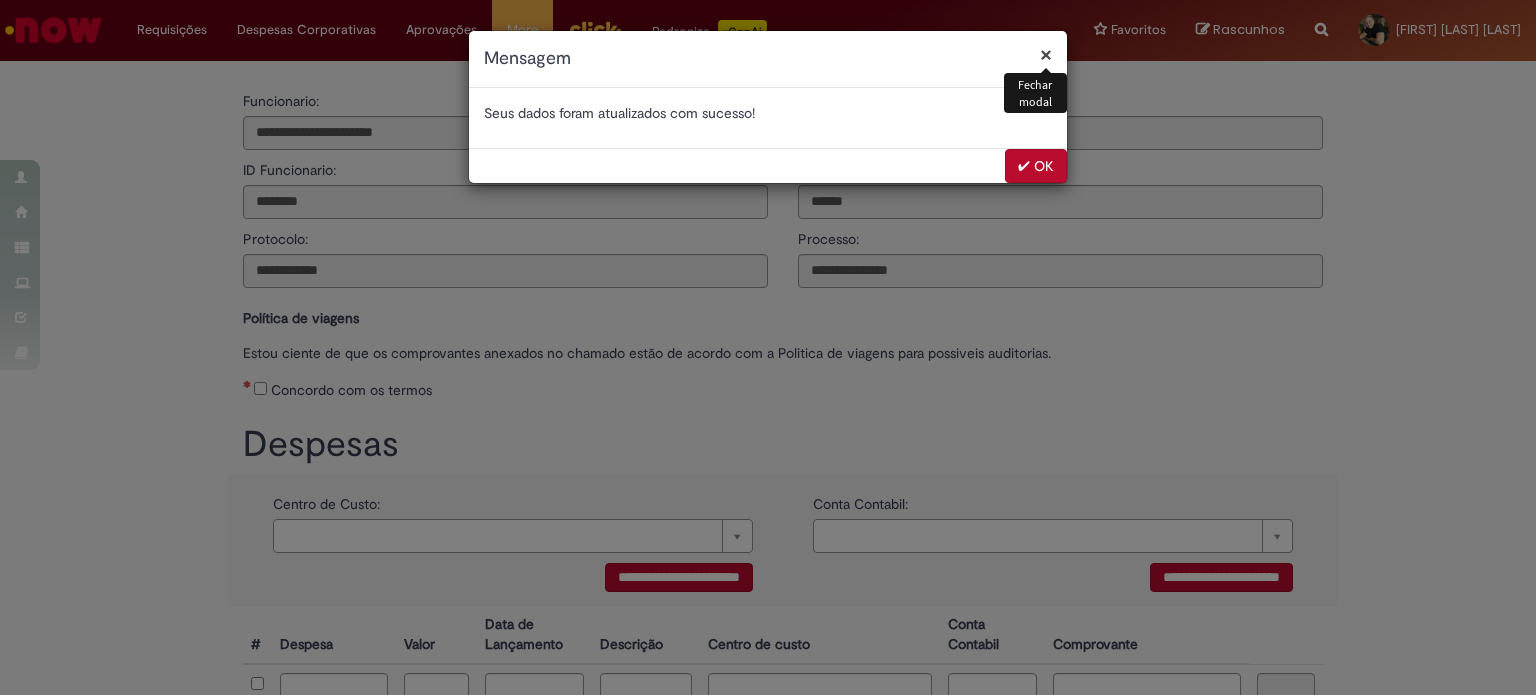 click on "✔ OK" at bounding box center (1036, 166) 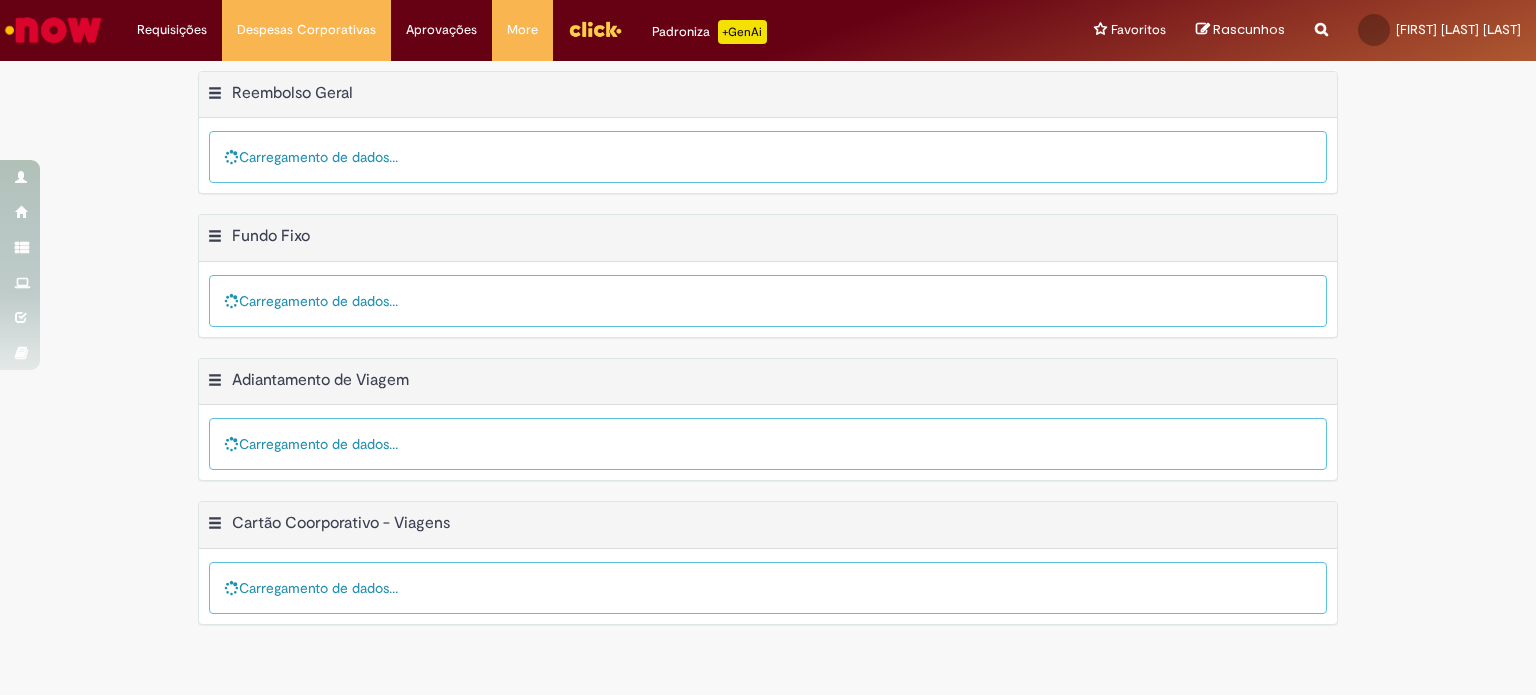 scroll, scrollTop: 0, scrollLeft: 0, axis: both 